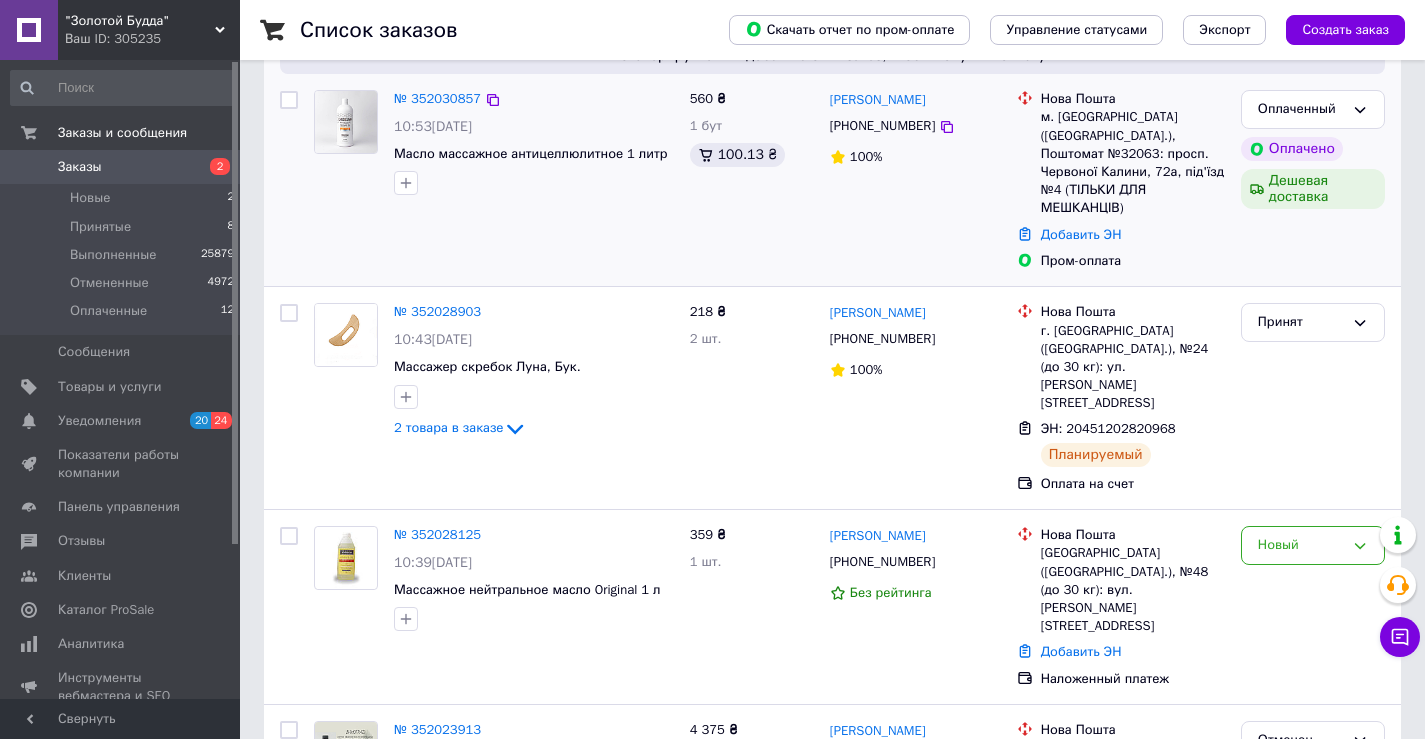 scroll, scrollTop: 400, scrollLeft: 0, axis: vertical 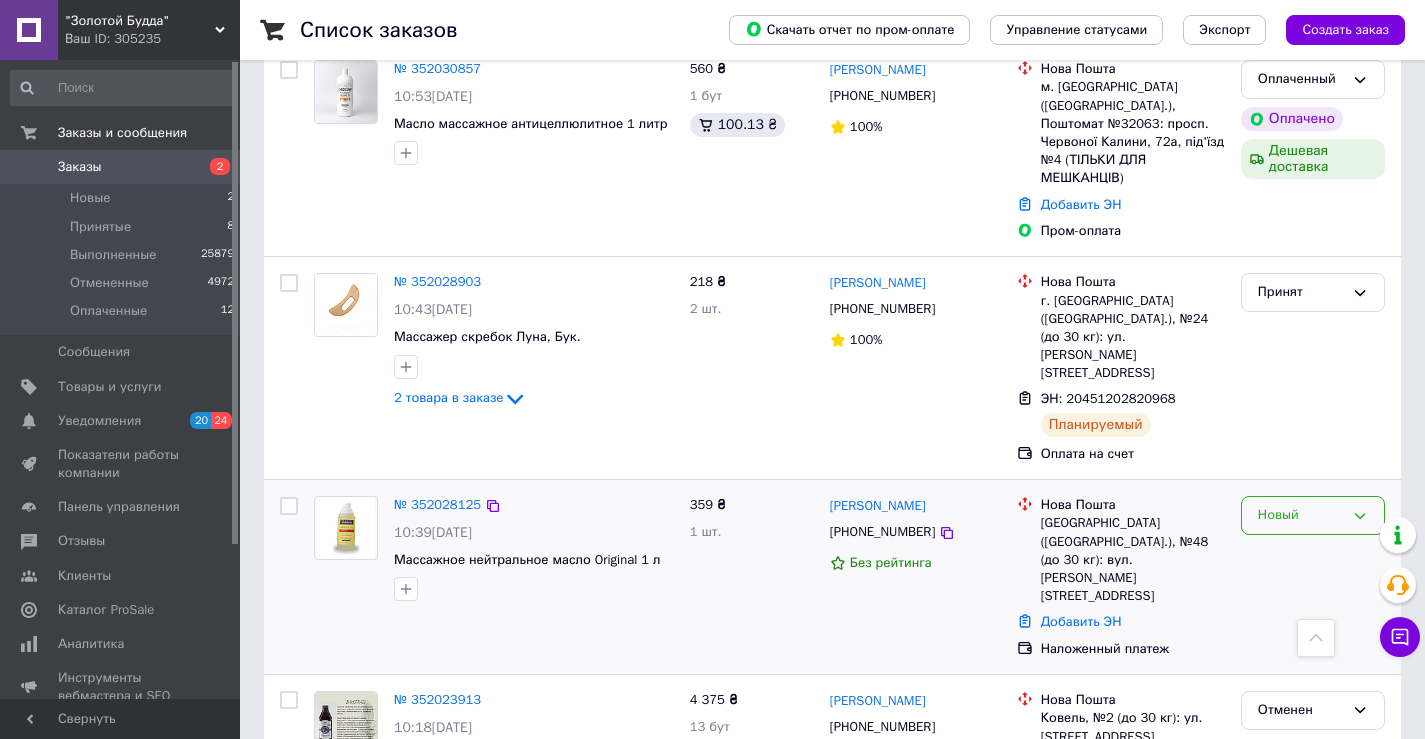 click on "Новый" at bounding box center (1301, 515) 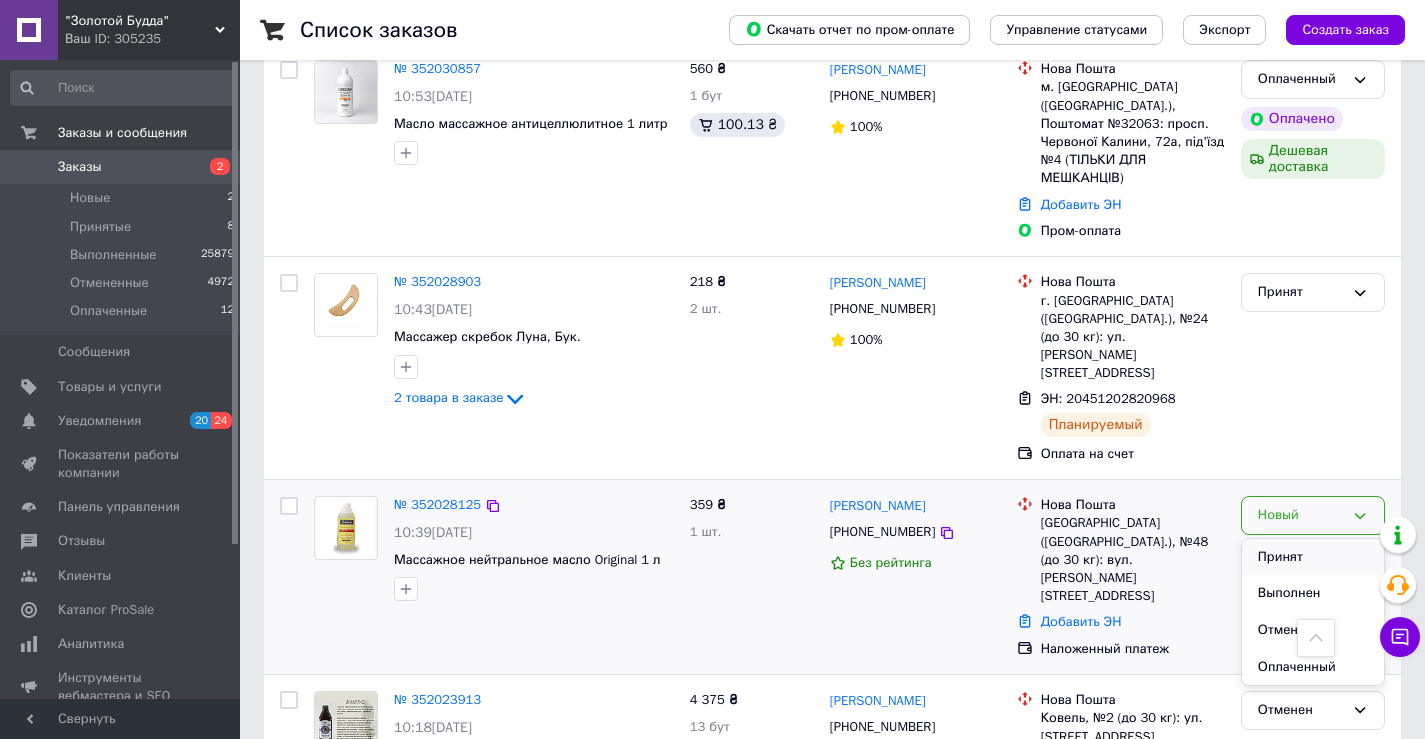 click on "Принят" at bounding box center (1313, 557) 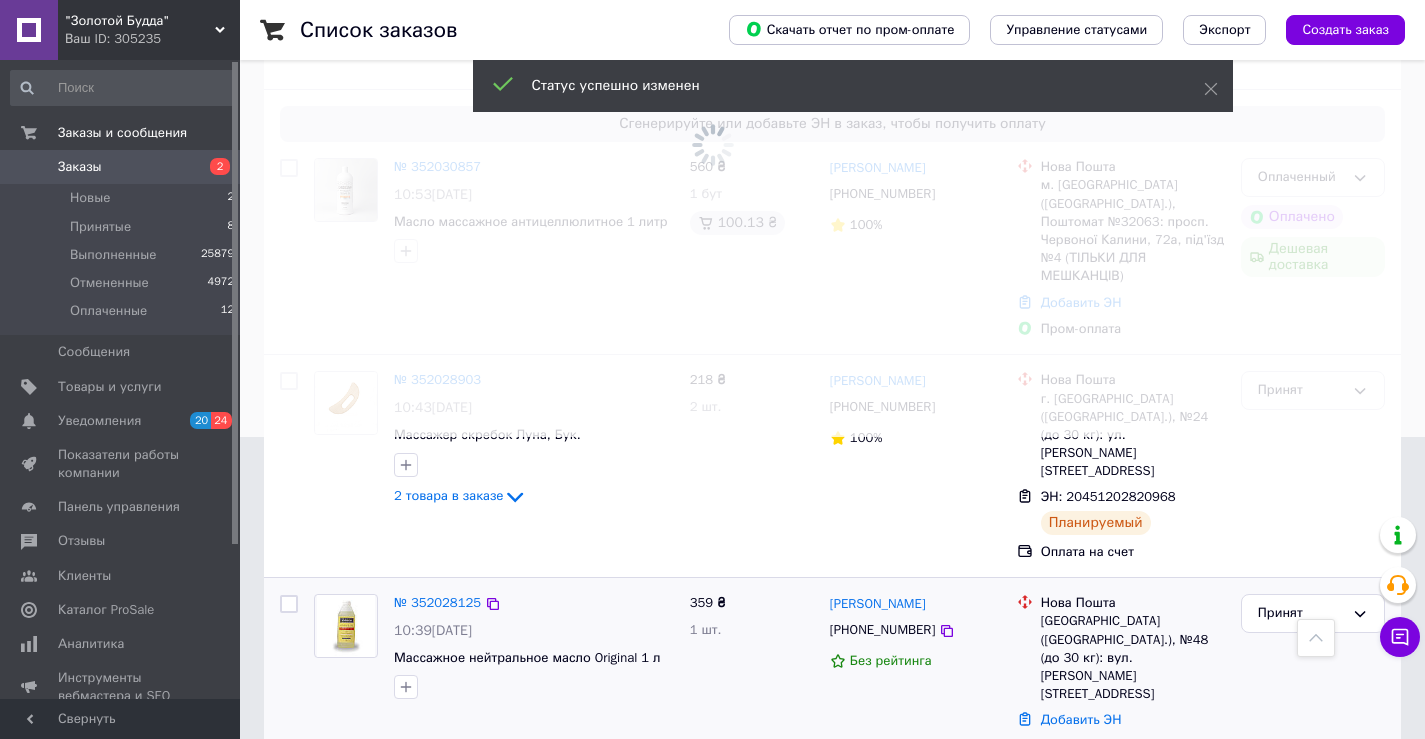 scroll, scrollTop: 0, scrollLeft: 0, axis: both 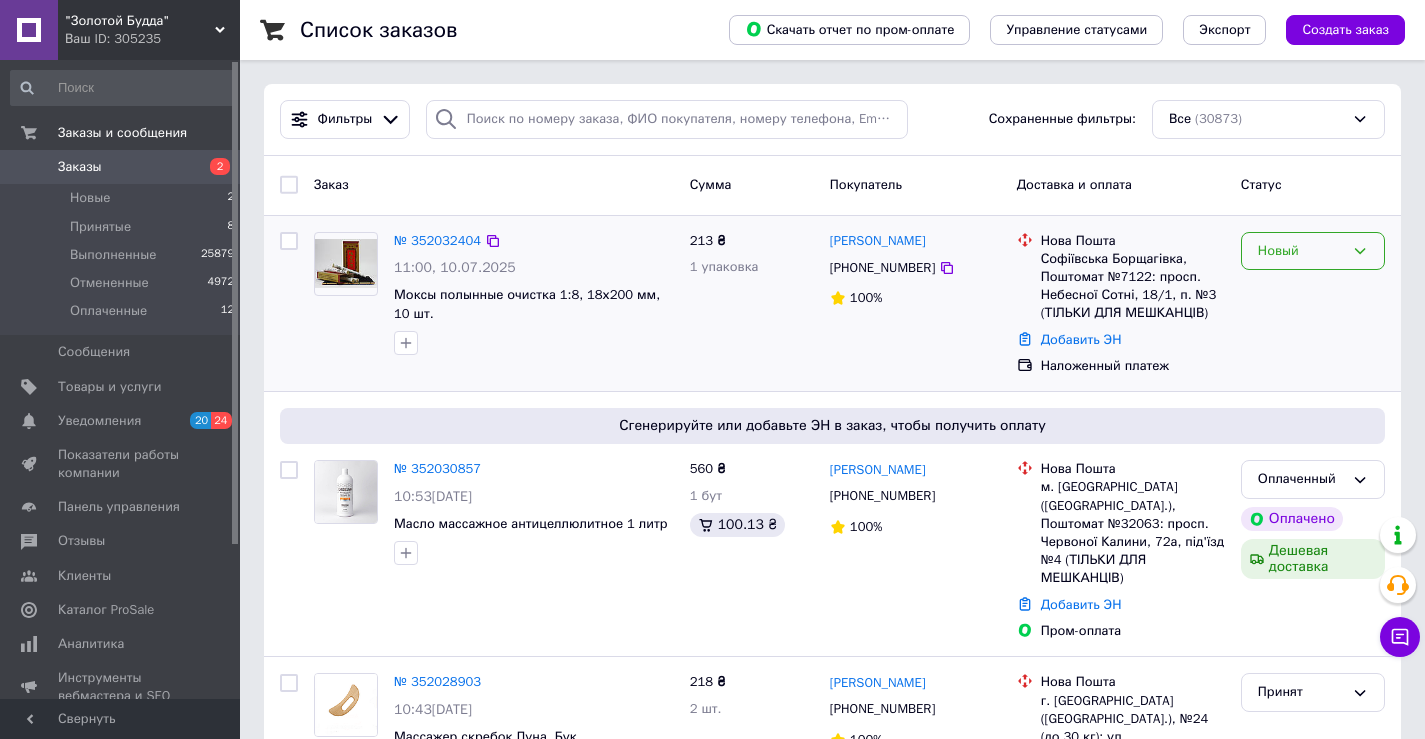 click on "Новый" at bounding box center [1301, 251] 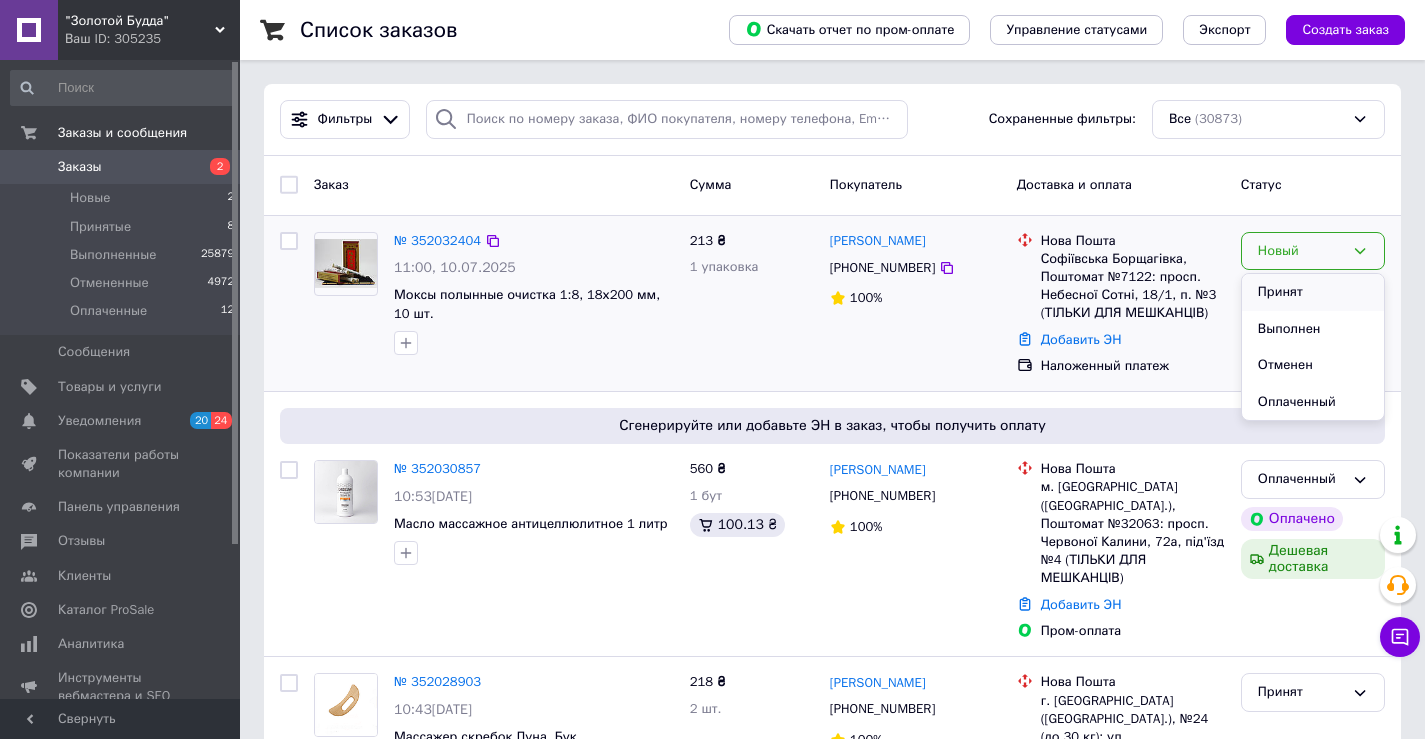 click on "Принят" at bounding box center [1313, 292] 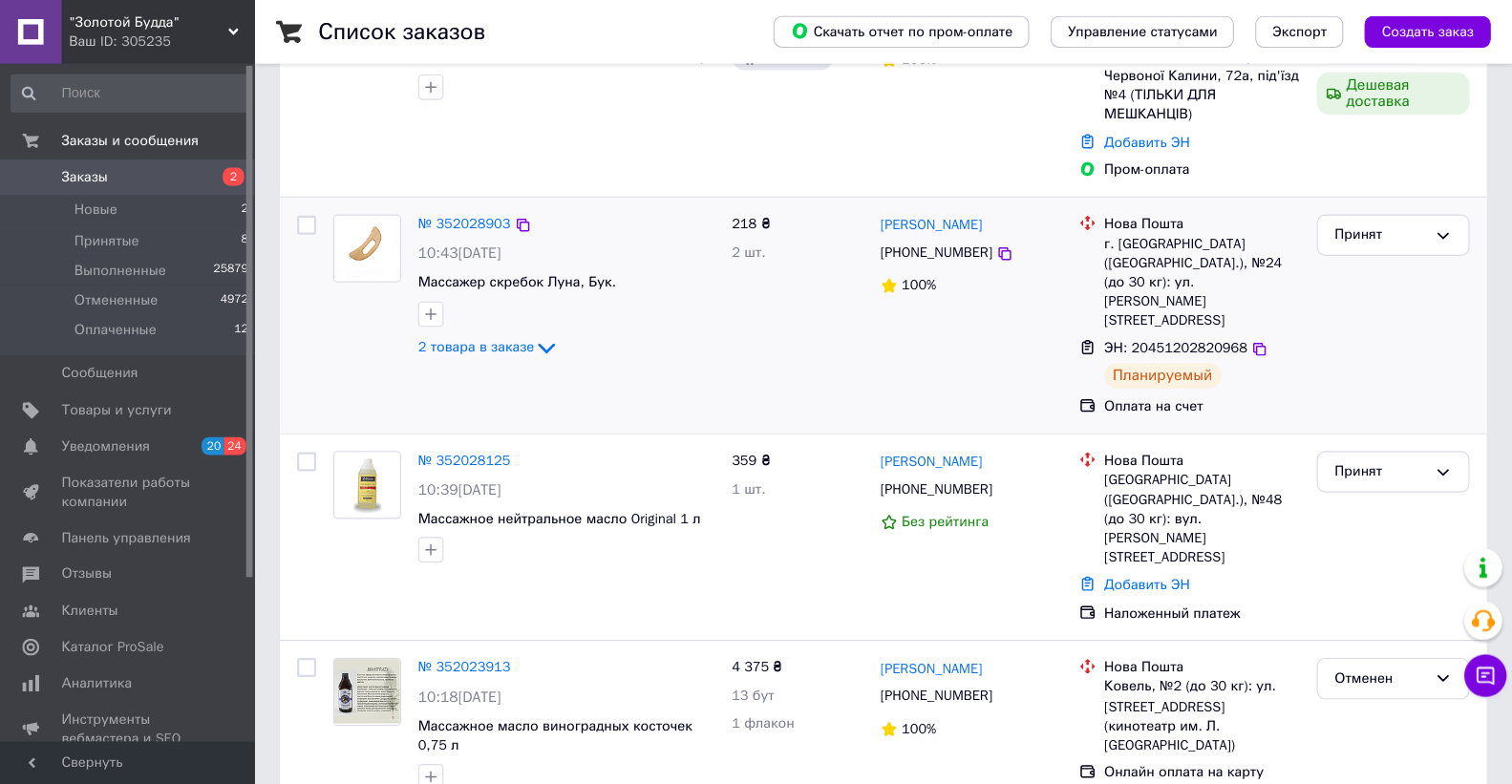 scroll, scrollTop: 477, scrollLeft: 0, axis: vertical 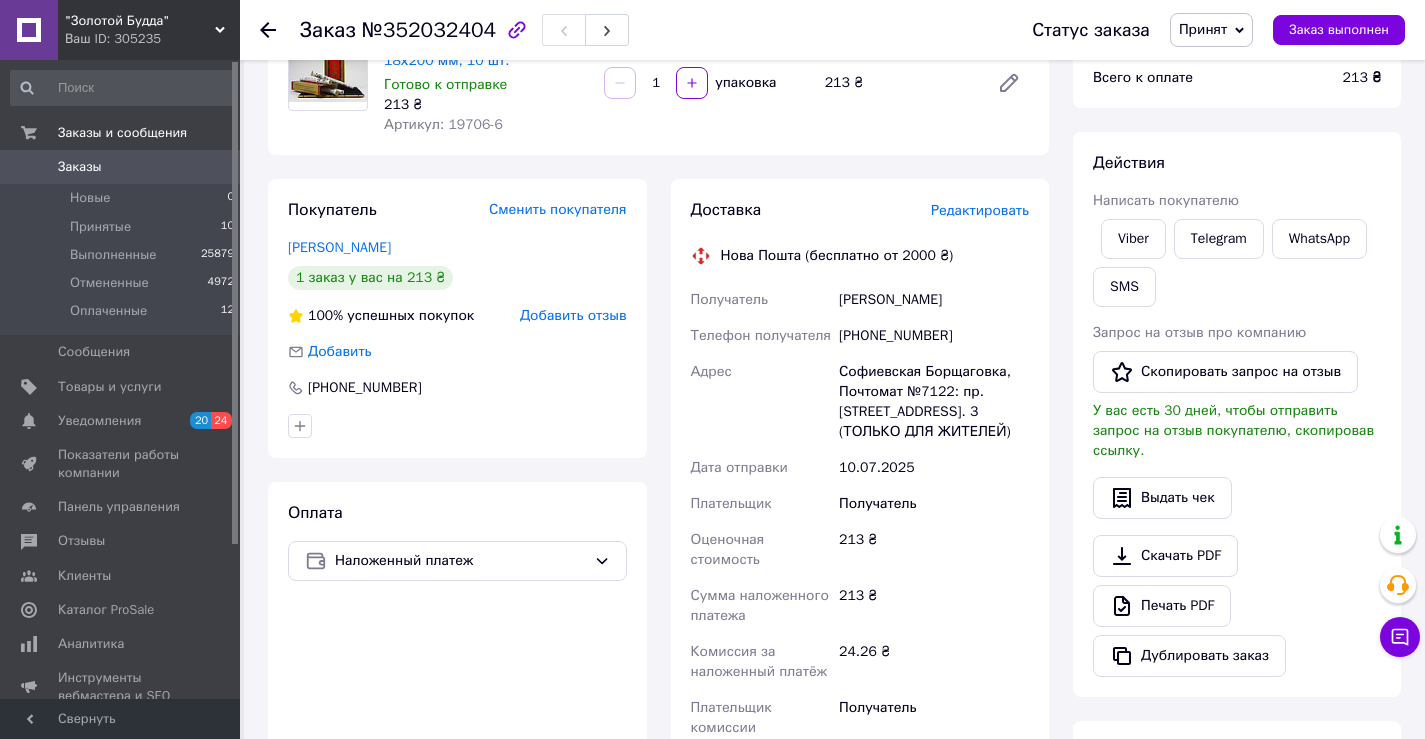 click on "Товары в заказе (1) Добавить товар Моксы полынные очистка 1:8, 18х200 мм, 10 шт. Готово к отправке 213 ₴ Артикул: 19706-6 1   упаковка 213 ₴" at bounding box center (658, 63) 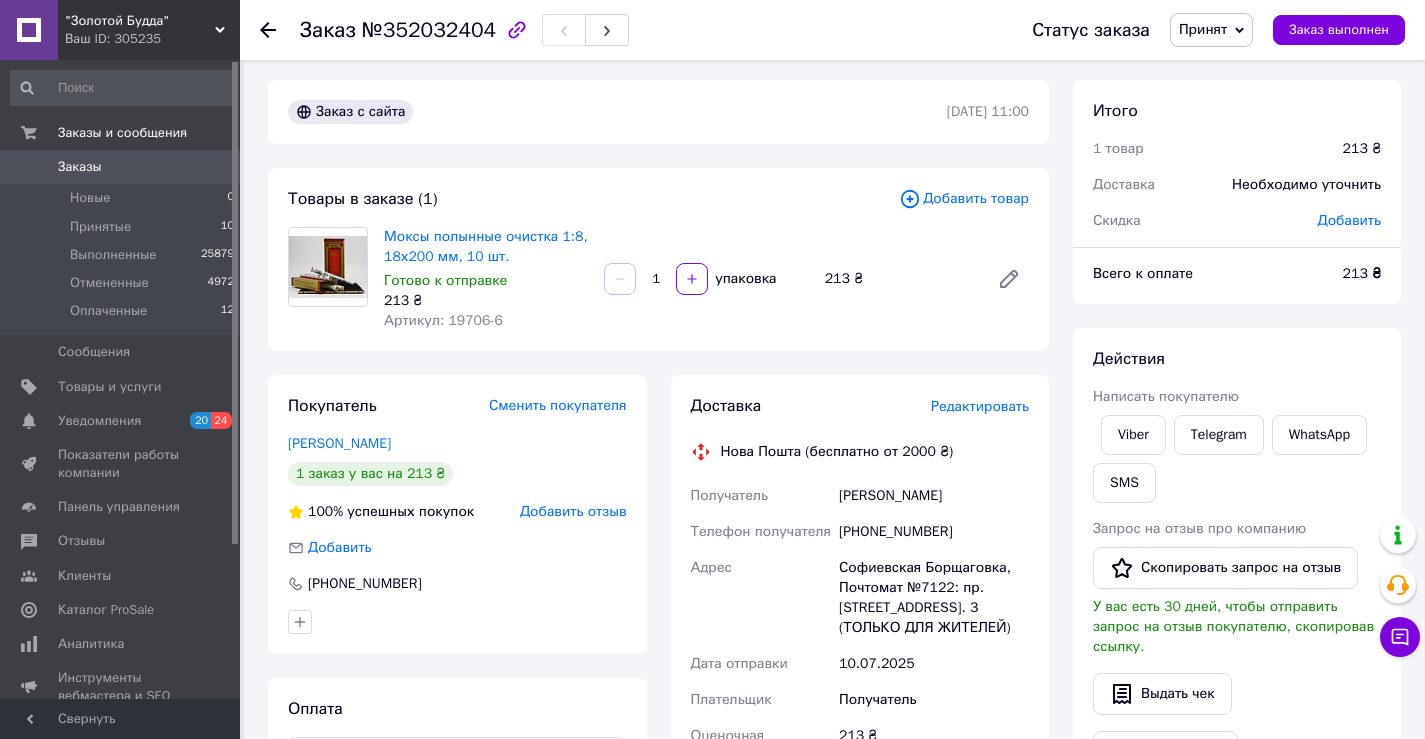 scroll, scrollTop: 0, scrollLeft: 0, axis: both 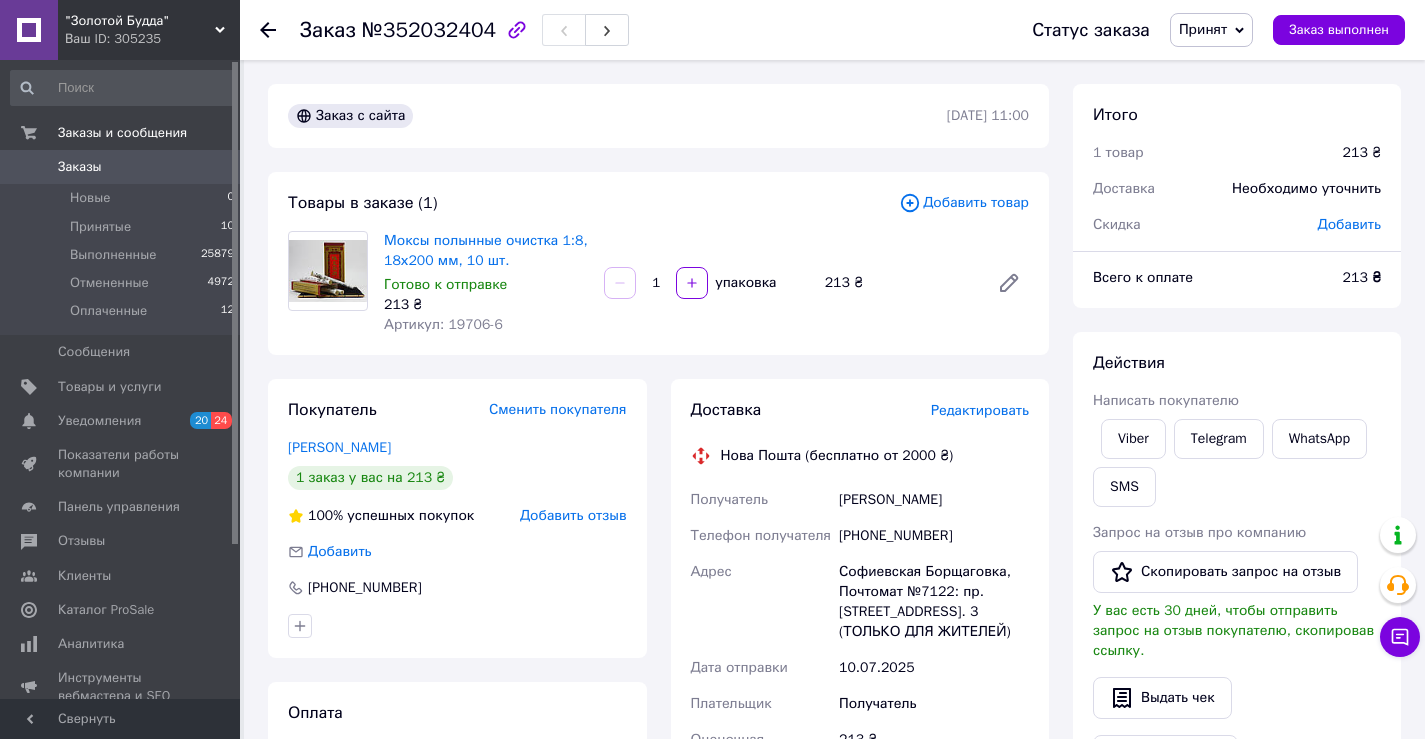 click on "Итого" at bounding box center [1237, 115] 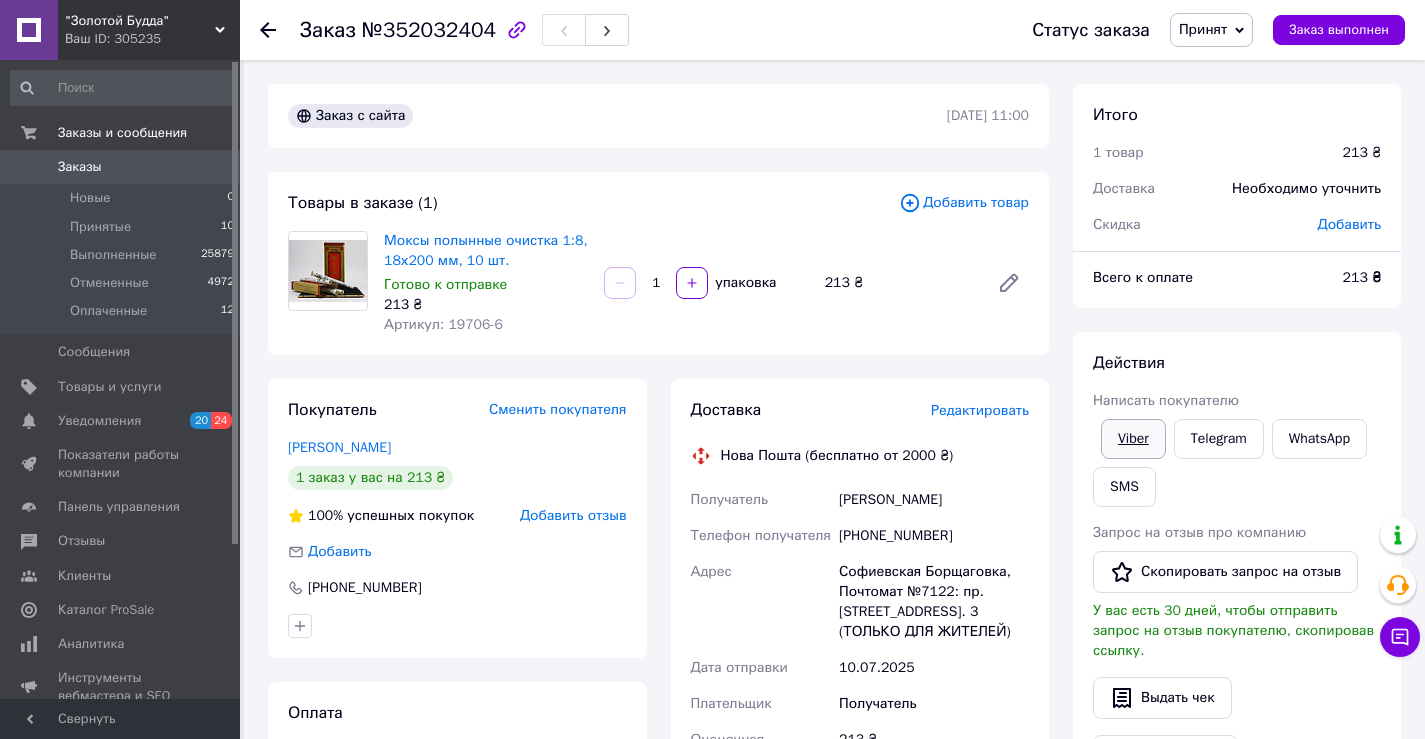 click on "Viber" at bounding box center [1133, 439] 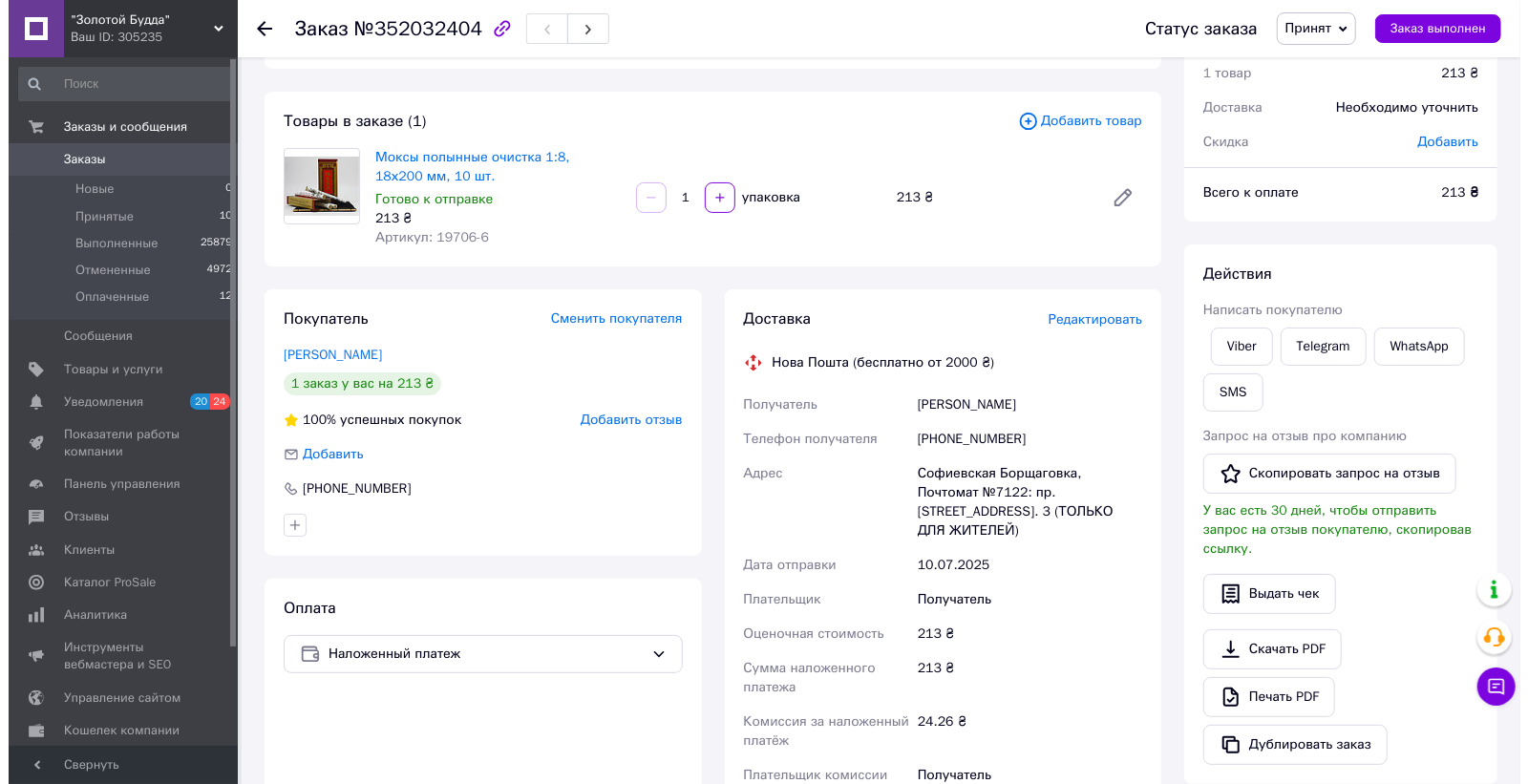 scroll, scrollTop: 106, scrollLeft: 0, axis: vertical 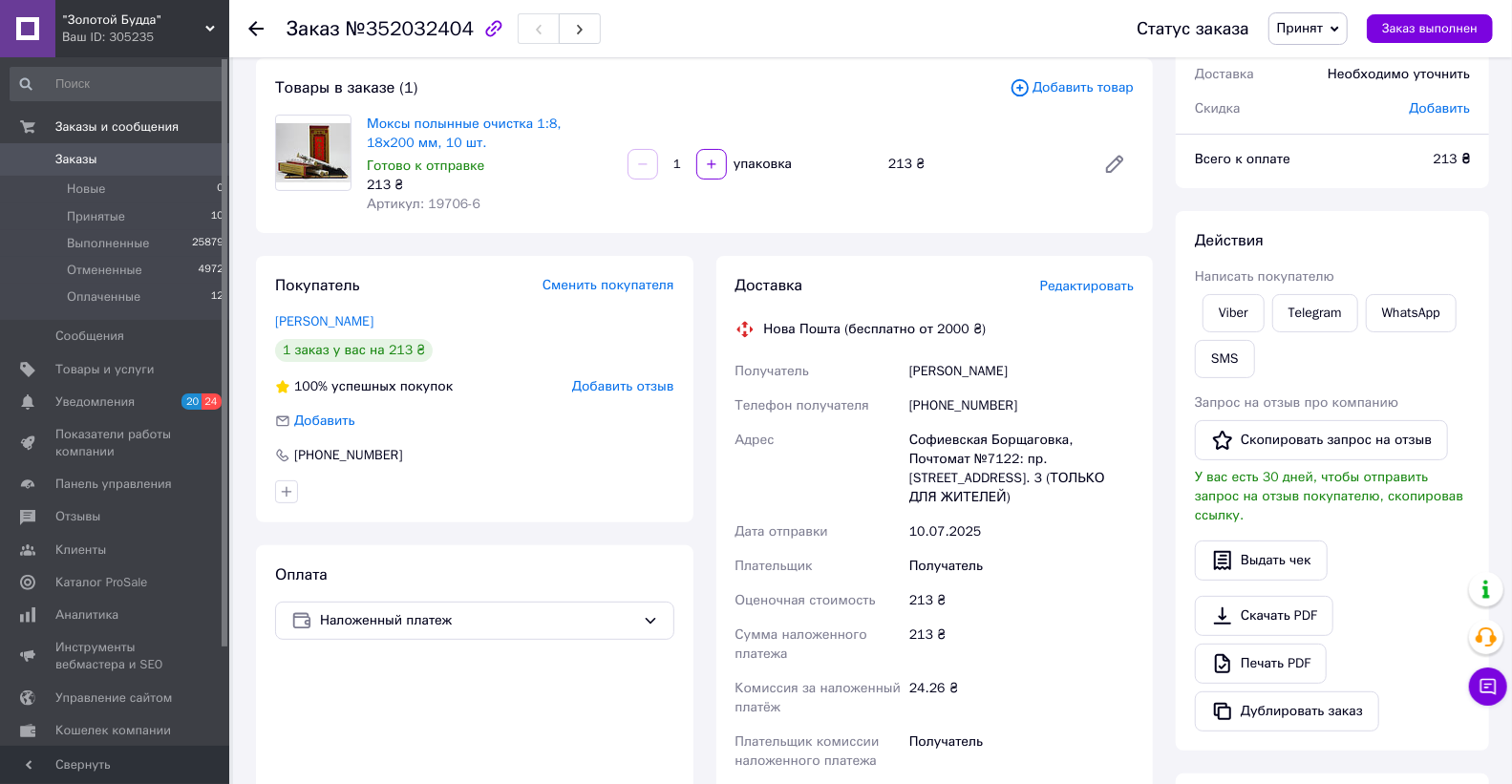 click on "Редактировать" at bounding box center [1087, 286] 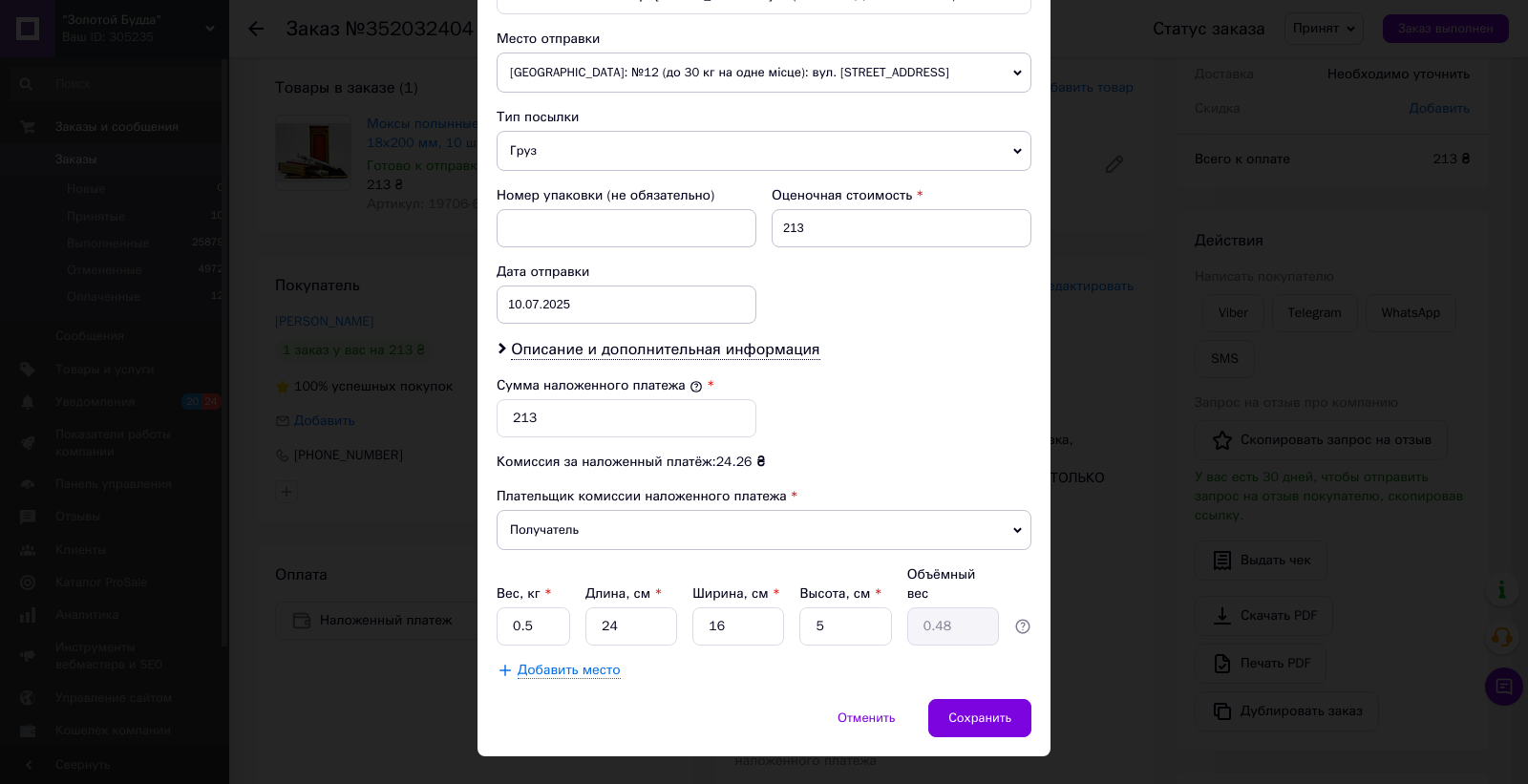 scroll, scrollTop: 675, scrollLeft: 0, axis: vertical 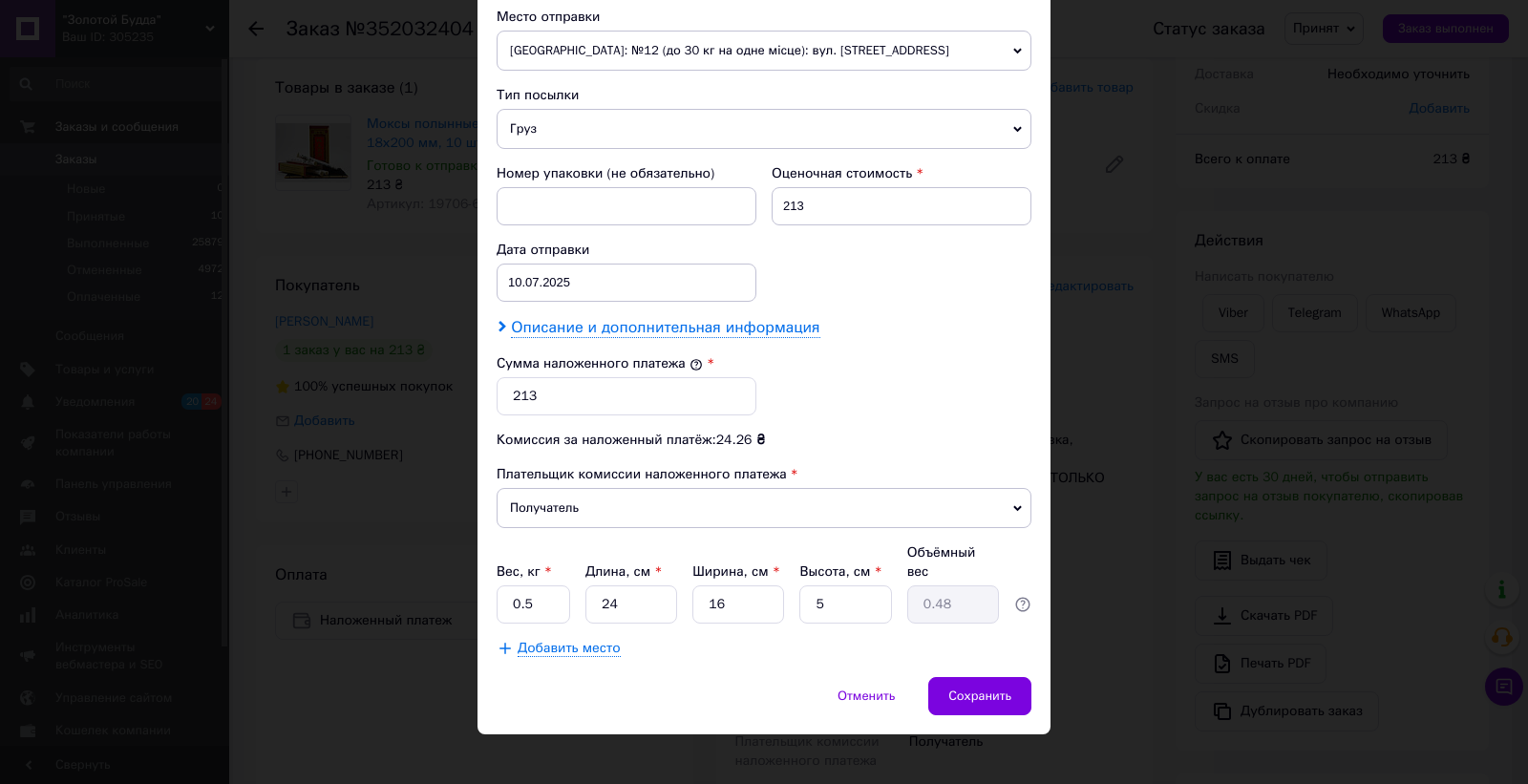 click on "Описание и дополнительная информация" at bounding box center [665, 328] 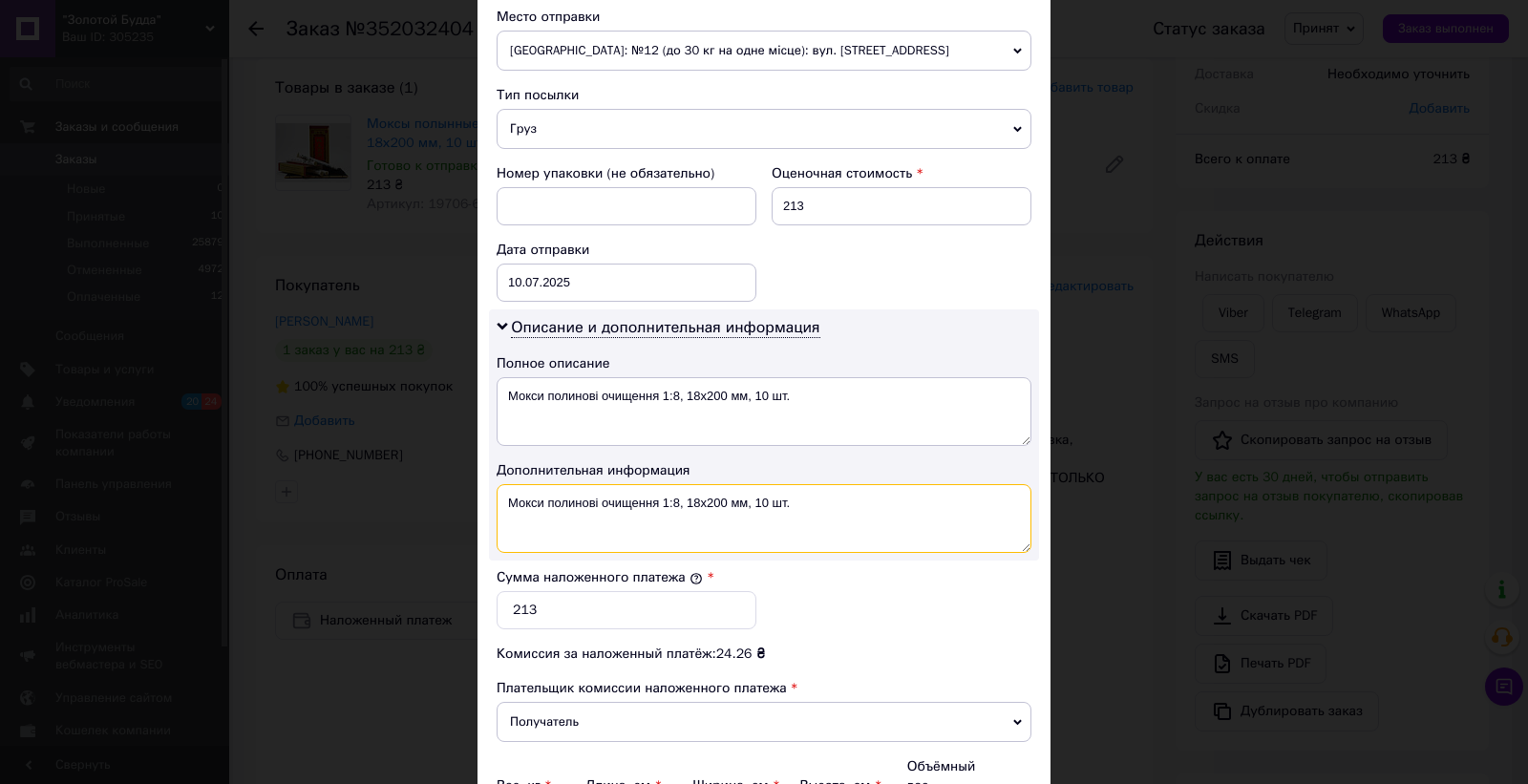 click on "Мокси полинові очищення 1:8, 18х200 мм, 10 шт." at bounding box center (764, 519) 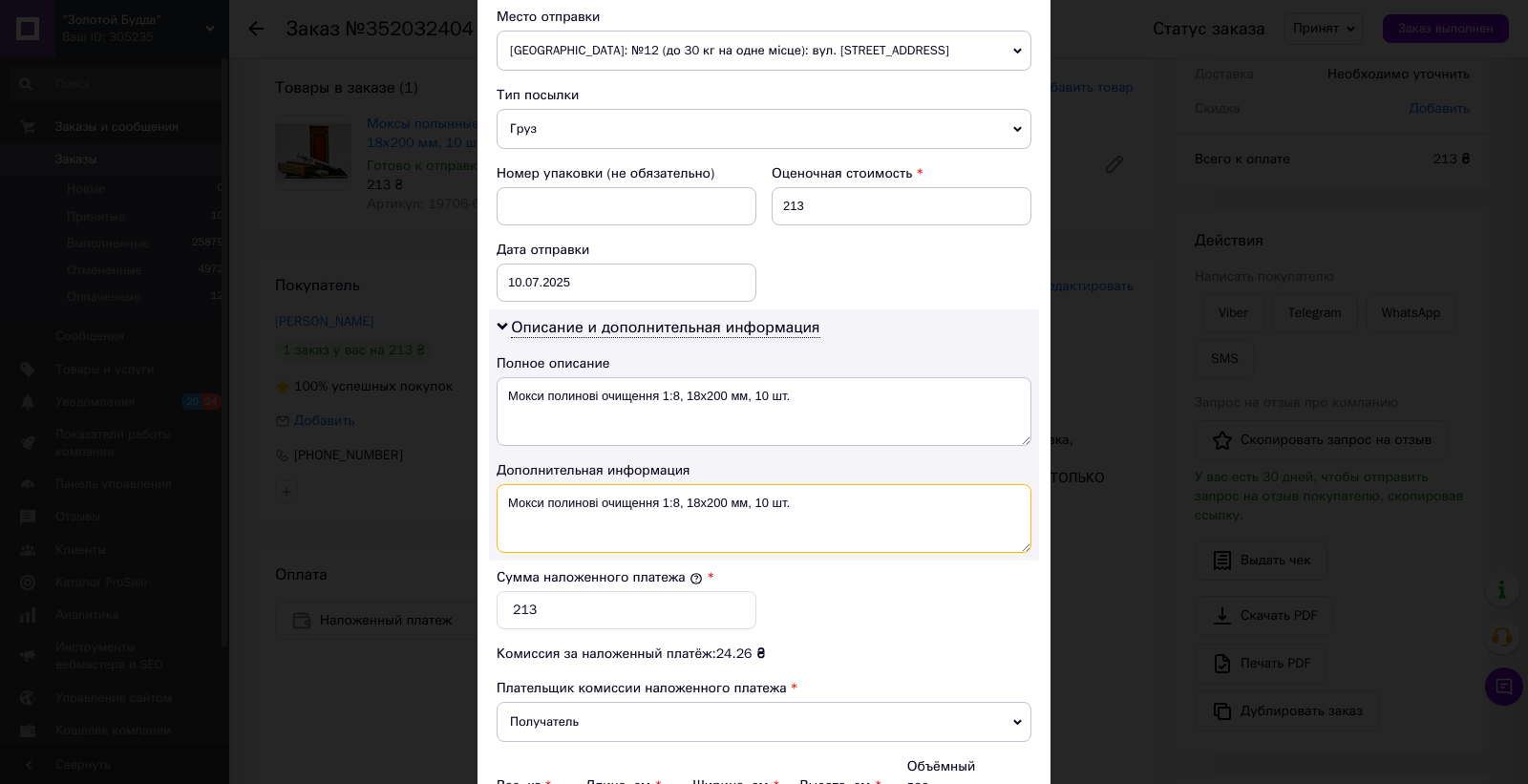 drag, startPoint x: 650, startPoint y: 501, endPoint x: 633, endPoint y: 503, distance: 17.117243 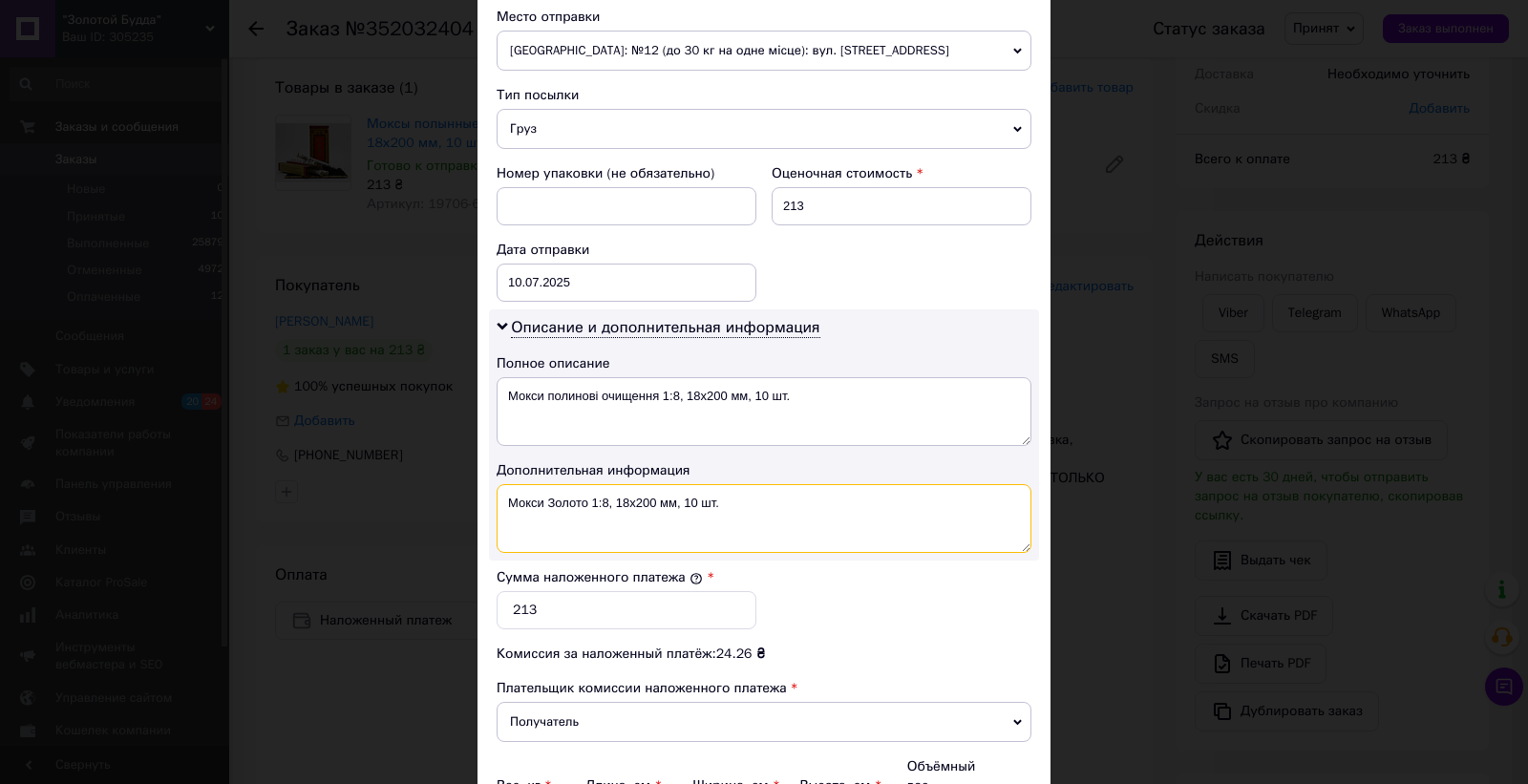 click on "Мокси Золото 1:8, 18х200 мм, 10 шт." at bounding box center (764, 519) 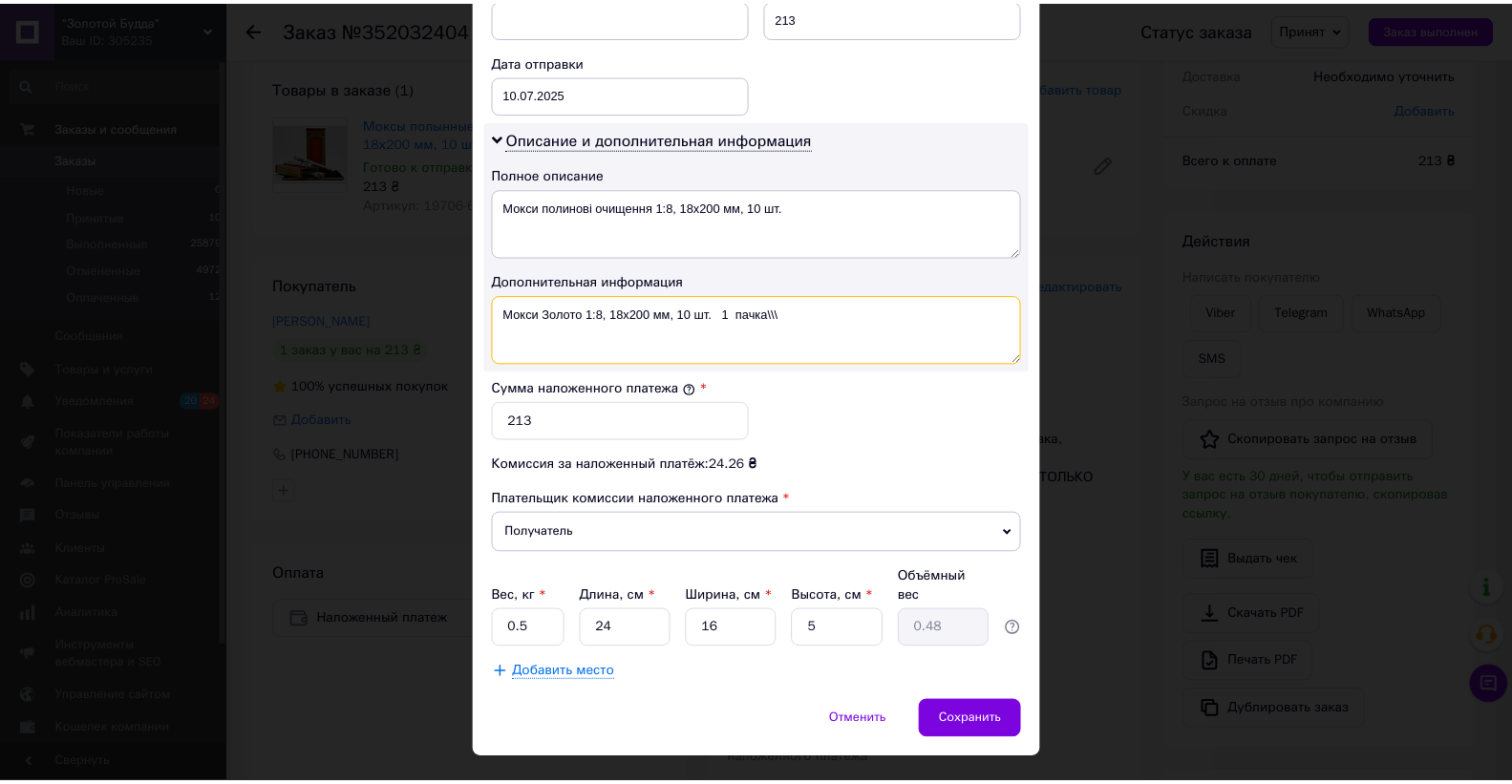 scroll, scrollTop: 890, scrollLeft: 0, axis: vertical 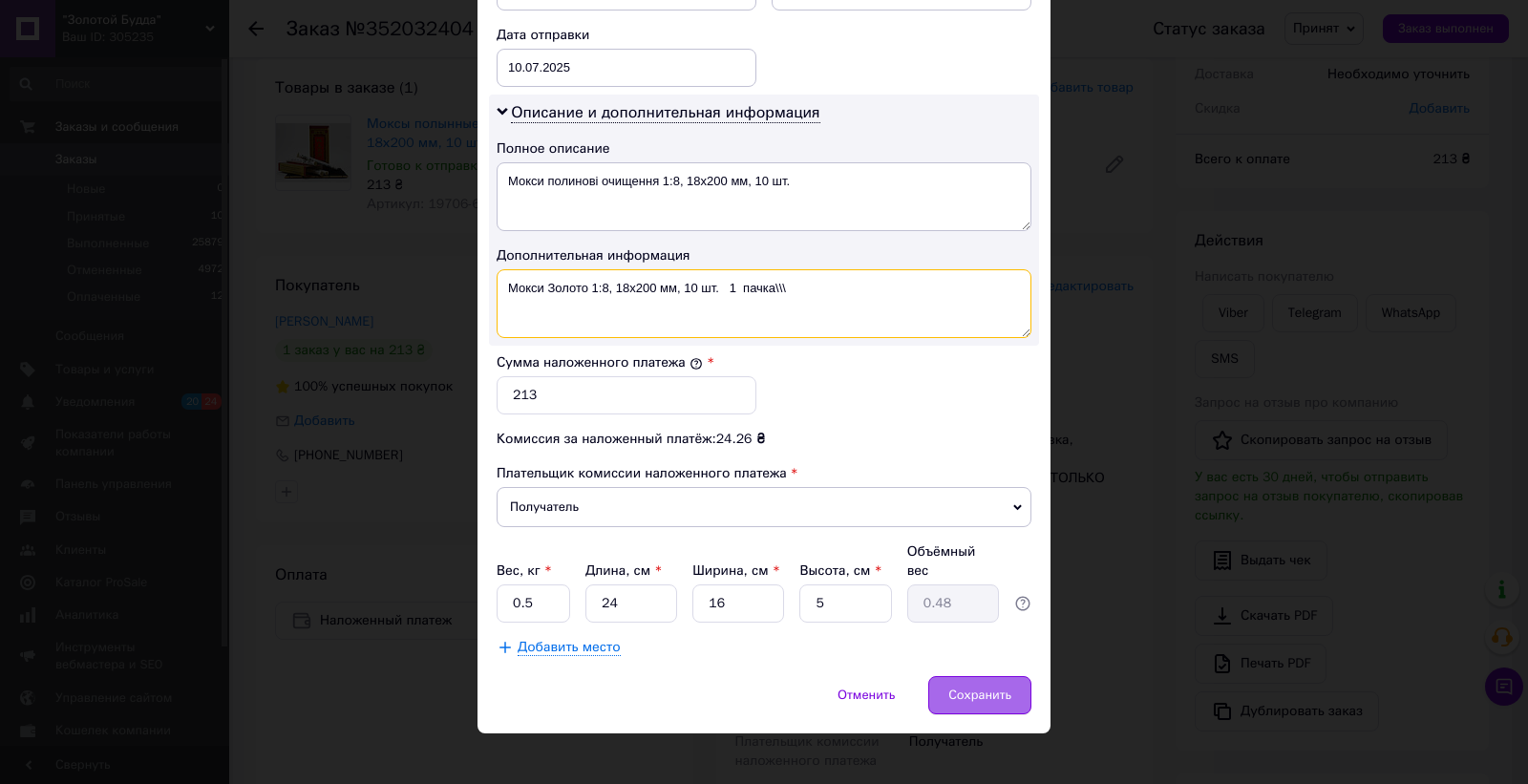 type on "Мокси Золото 1:8, 18х200 мм, 10 шт.   1  пачка\\\" 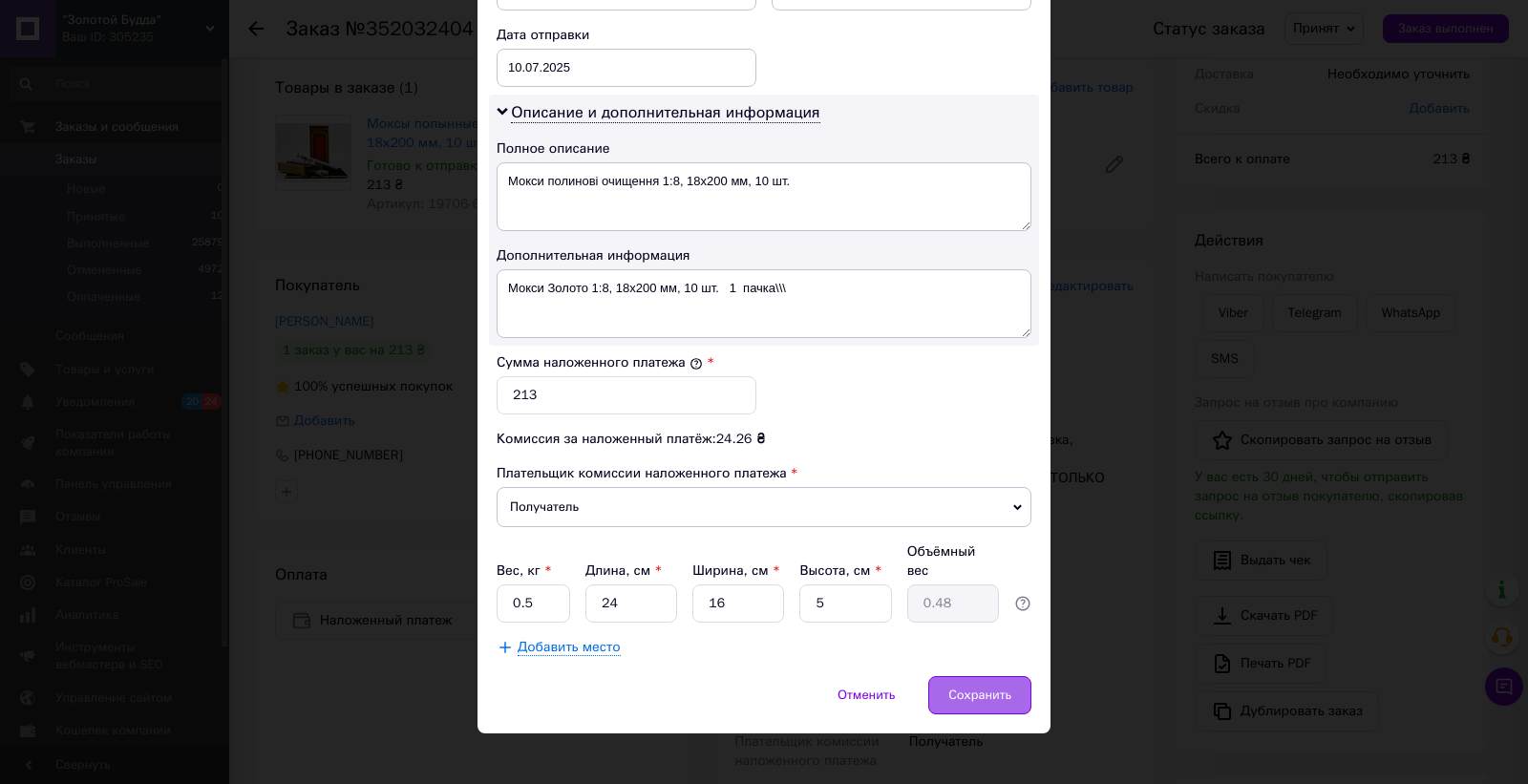click on "Сохранить" at bounding box center [980, 695] 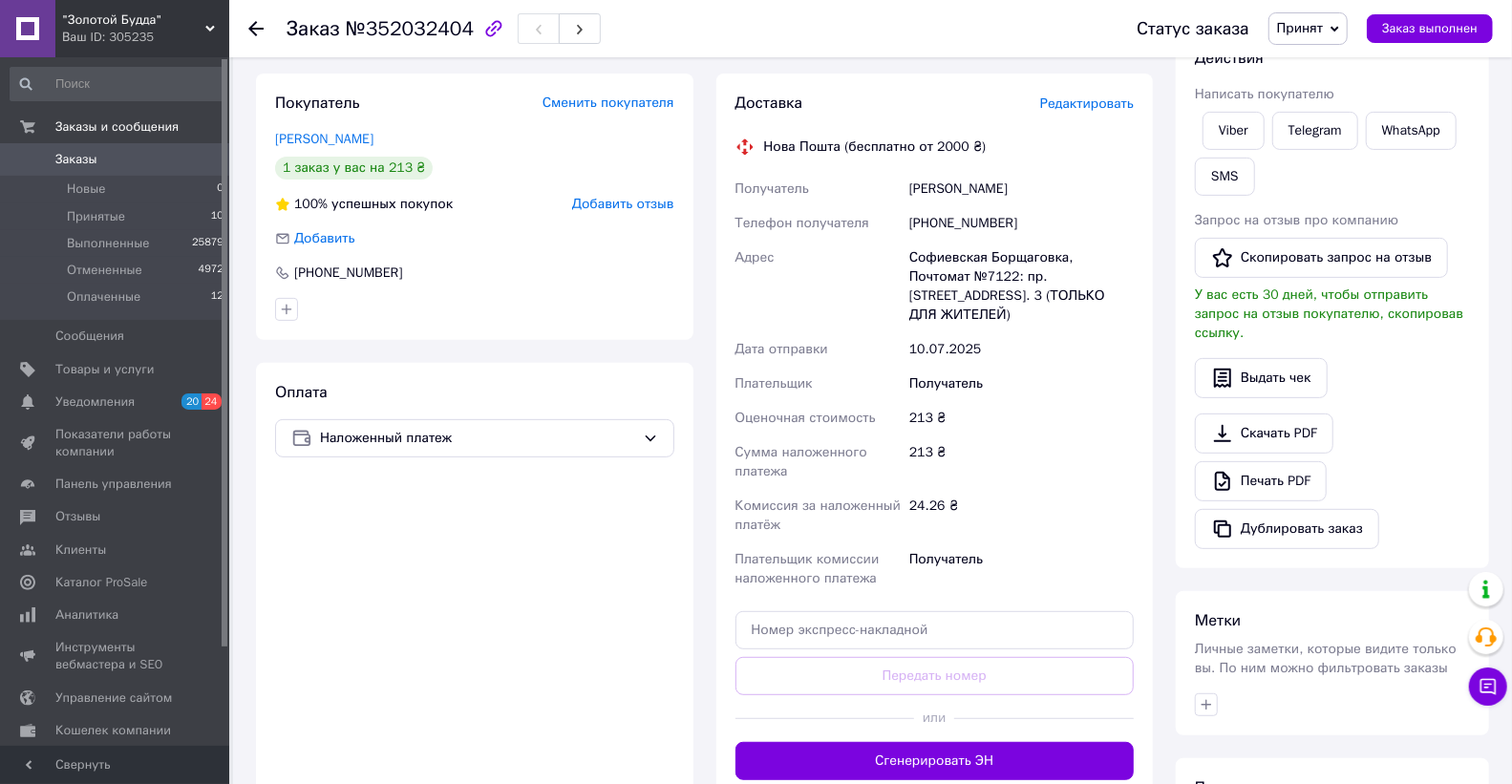 scroll, scrollTop: 318, scrollLeft: 0, axis: vertical 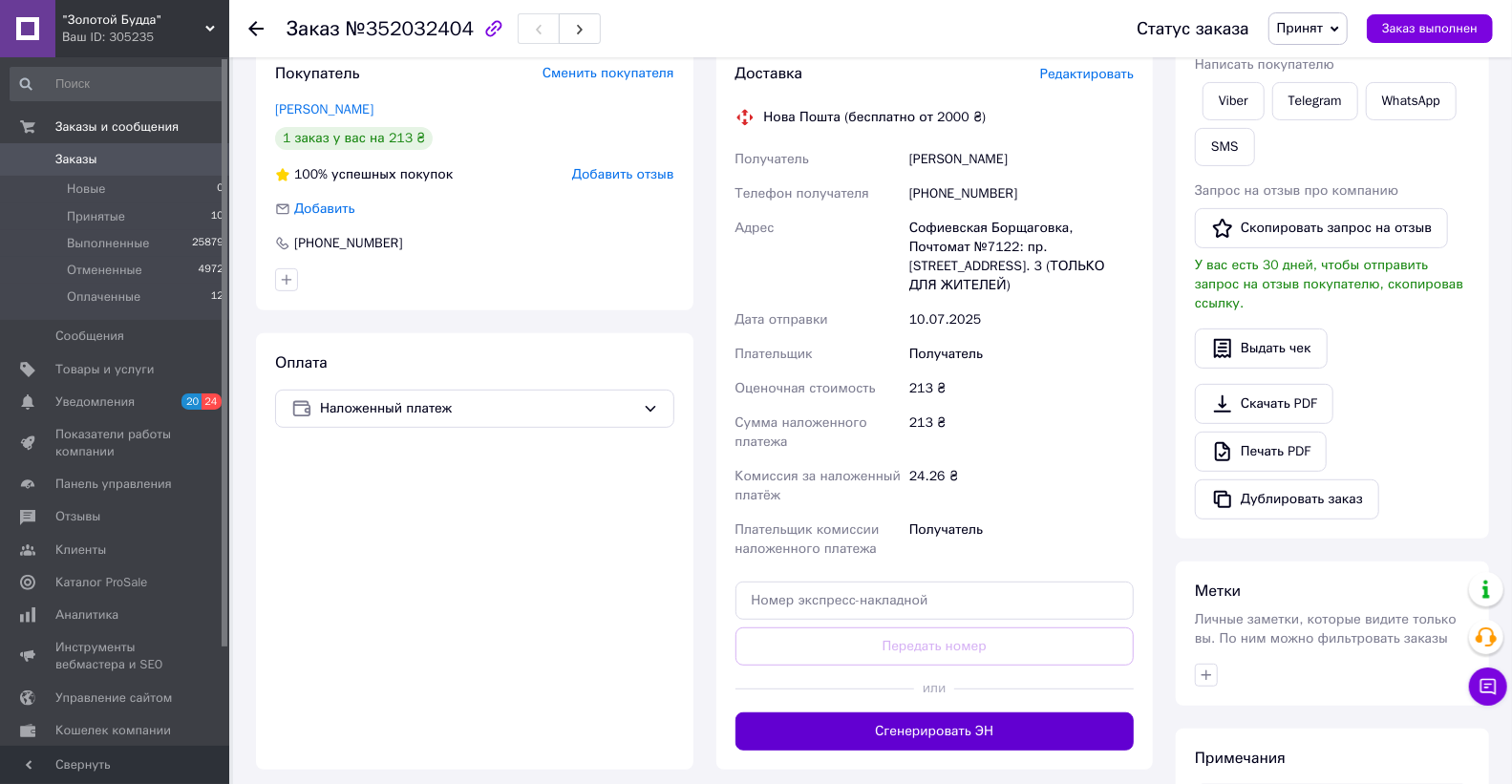 click on "Сгенерировать ЭН" at bounding box center (935, 731) 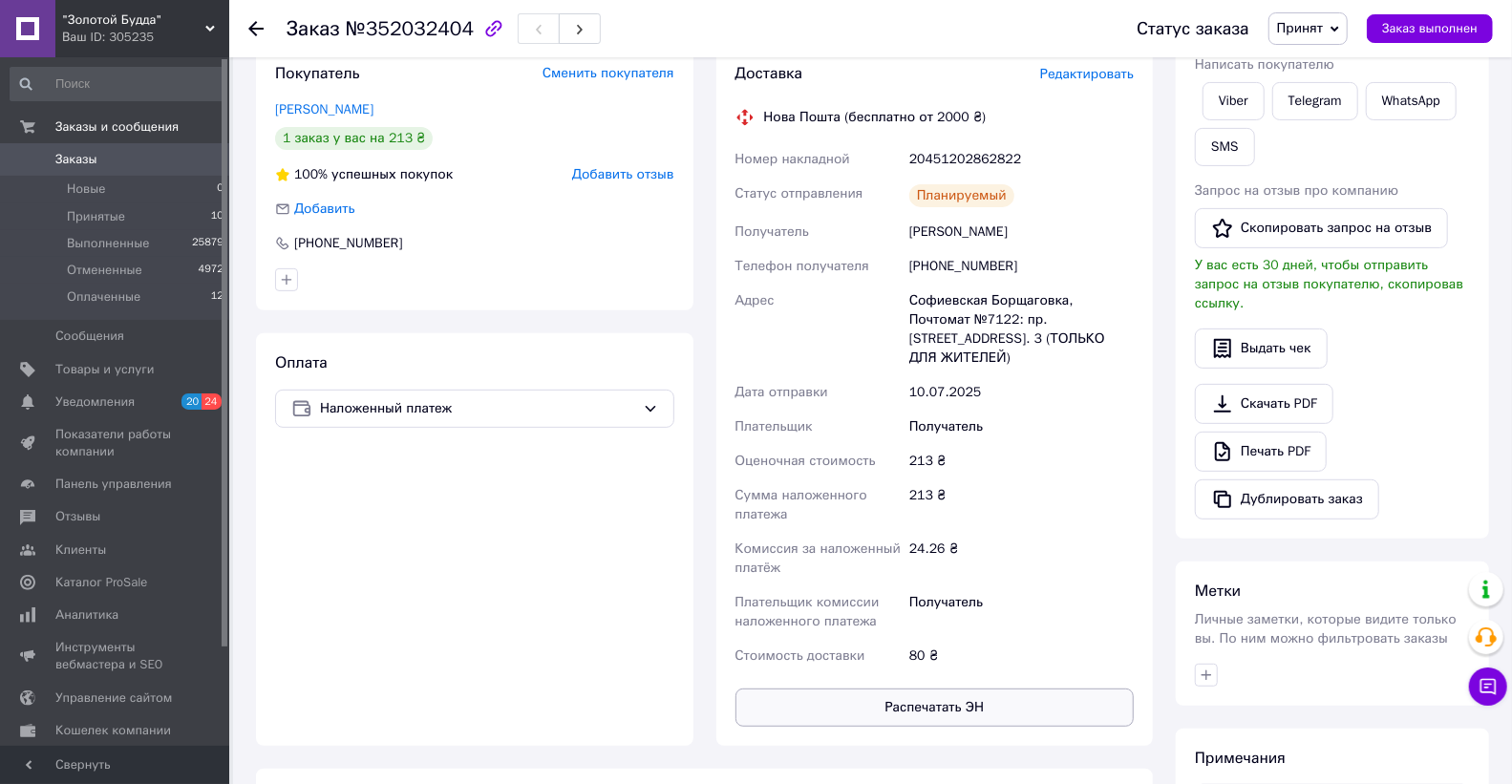 click on "Распечатать ЭН" at bounding box center (935, 708) 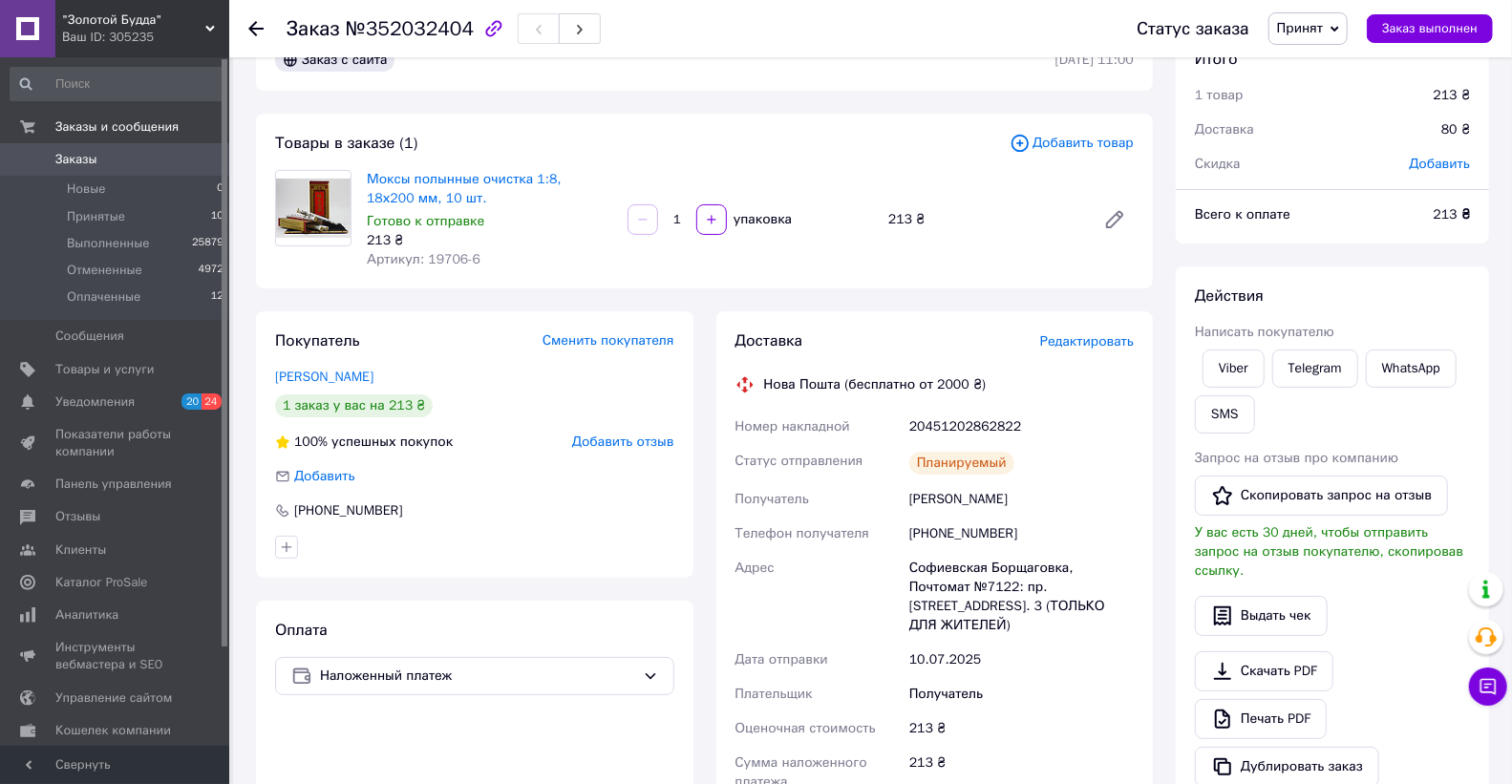 scroll, scrollTop: 0, scrollLeft: 0, axis: both 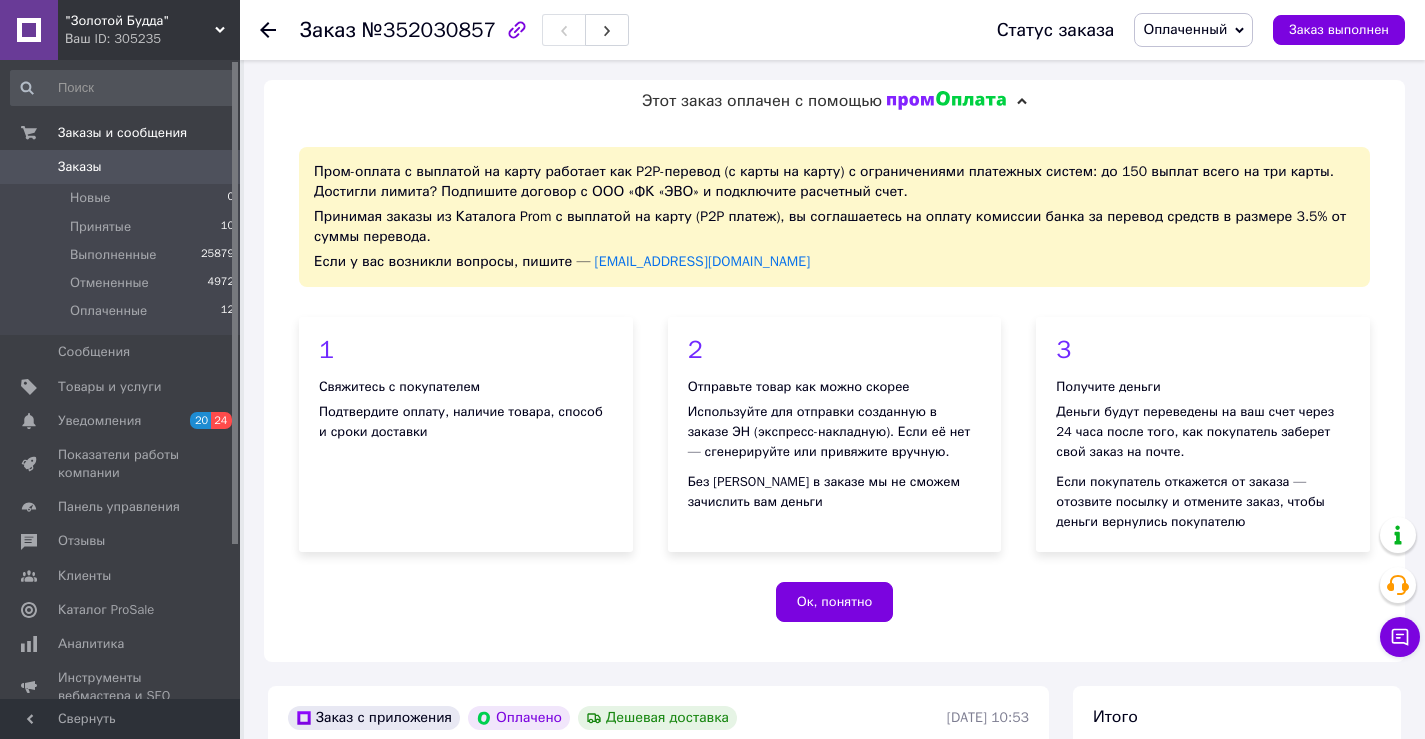 click on "Этот заказ оплачен с помощью" at bounding box center [834, 101] 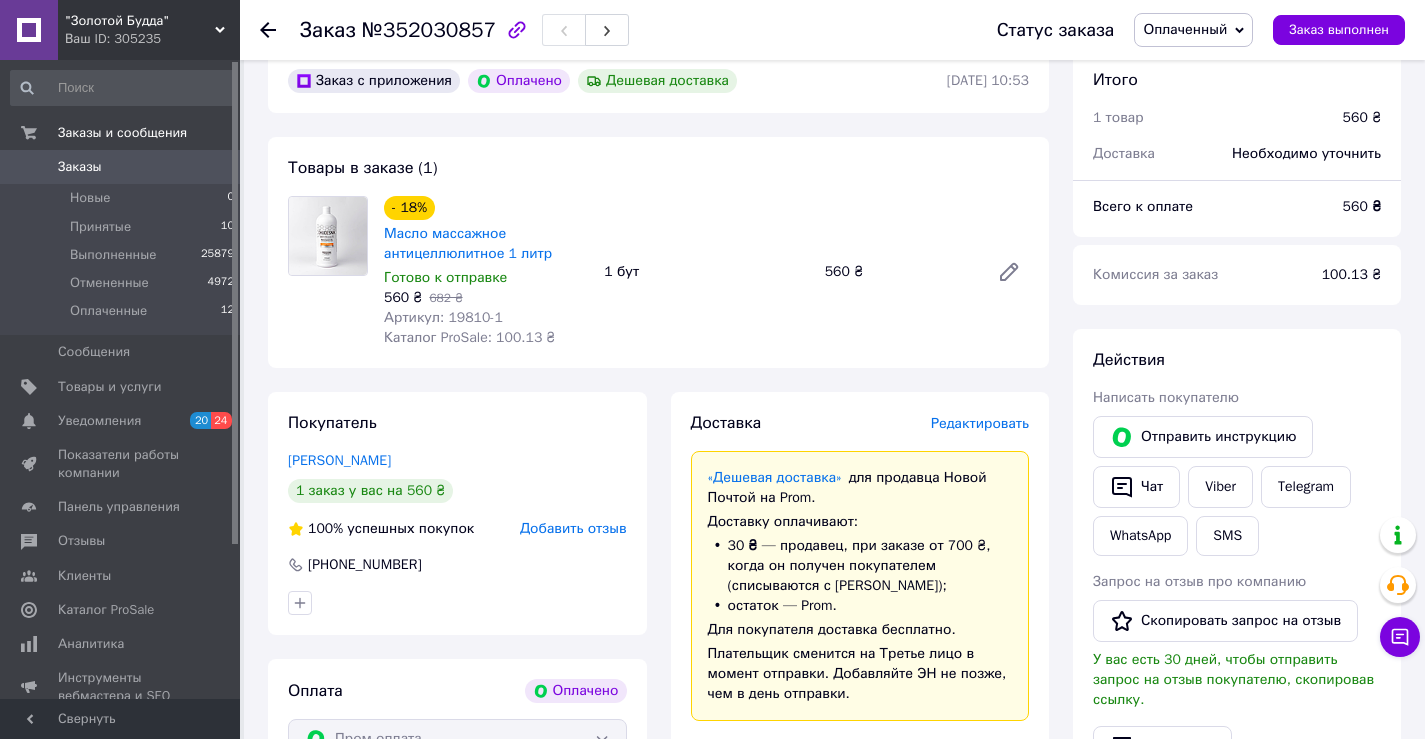 scroll, scrollTop: 0, scrollLeft: 0, axis: both 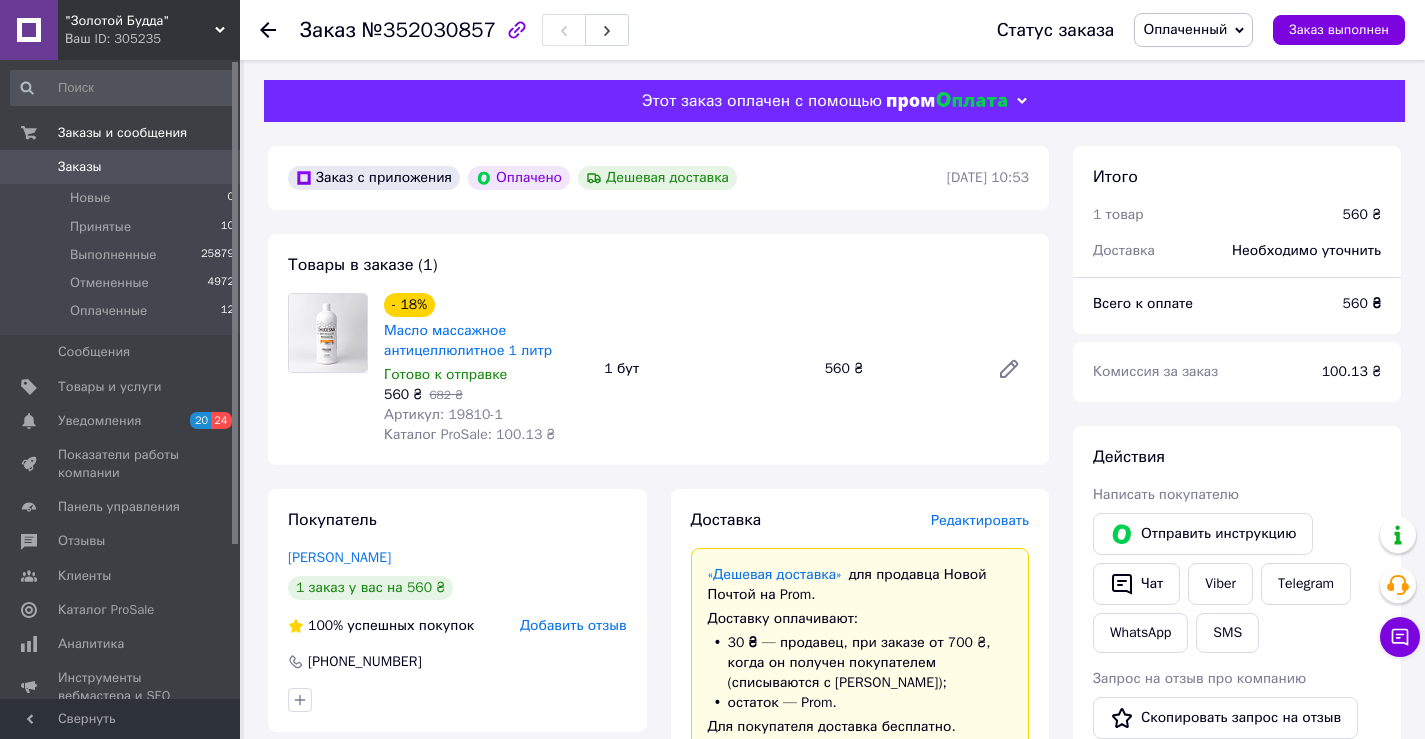 click on "Товары в заказе (1) - 18% Масло массажное антицеллюлитное 1 литр Готово к отправке 560 ₴   682 ₴ Артикул: 19810-1 Каталог ProSale: 100.13 ₴  1 бут 560 ₴" at bounding box center (658, 349) 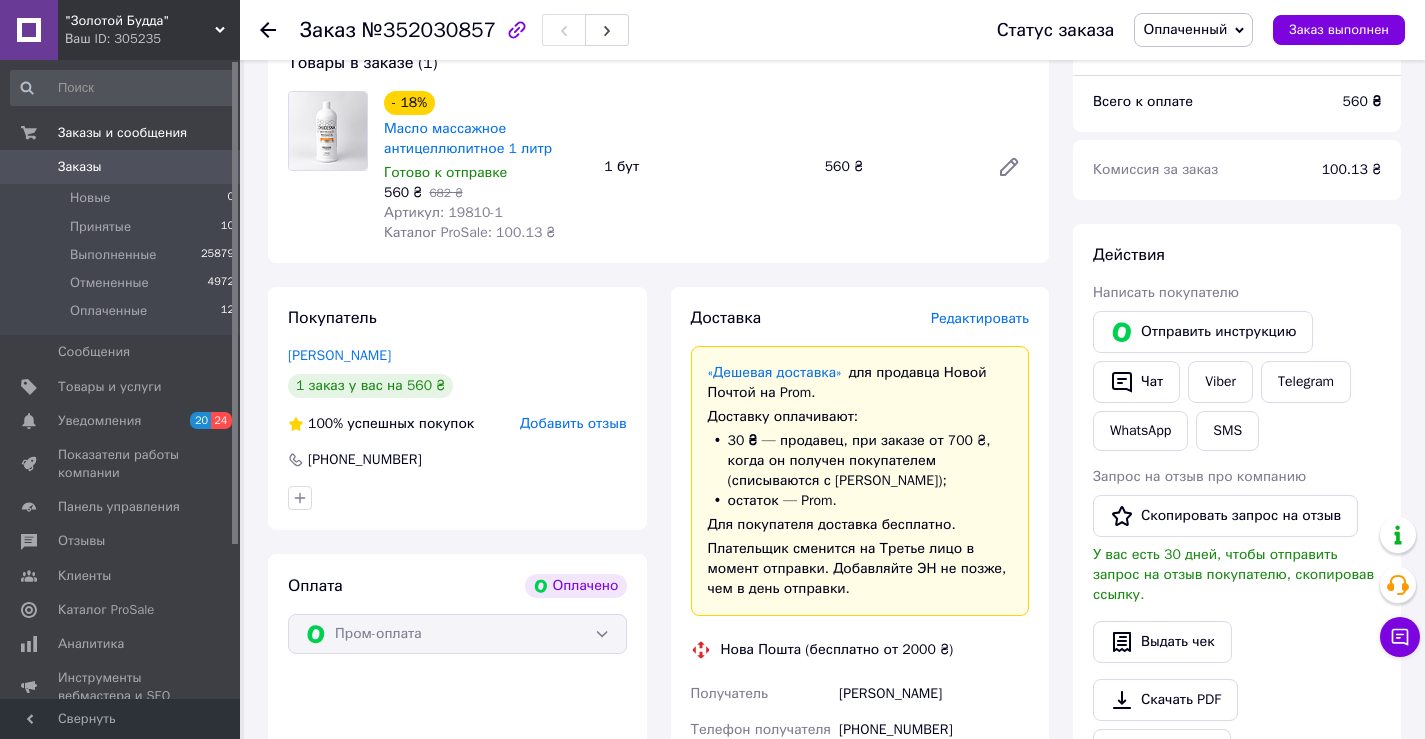 scroll, scrollTop: 204, scrollLeft: 0, axis: vertical 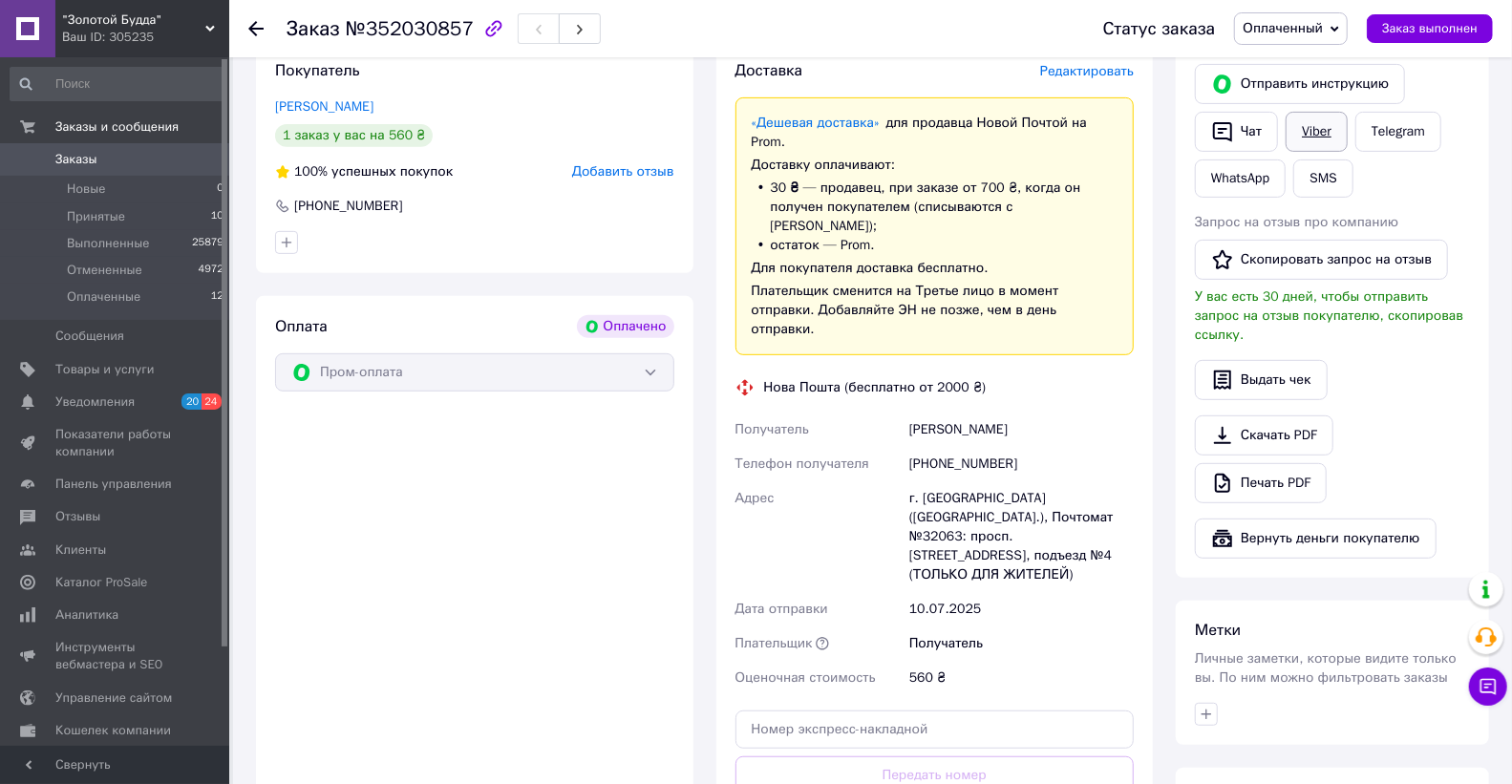 click on "Viber" at bounding box center [1316, 132] 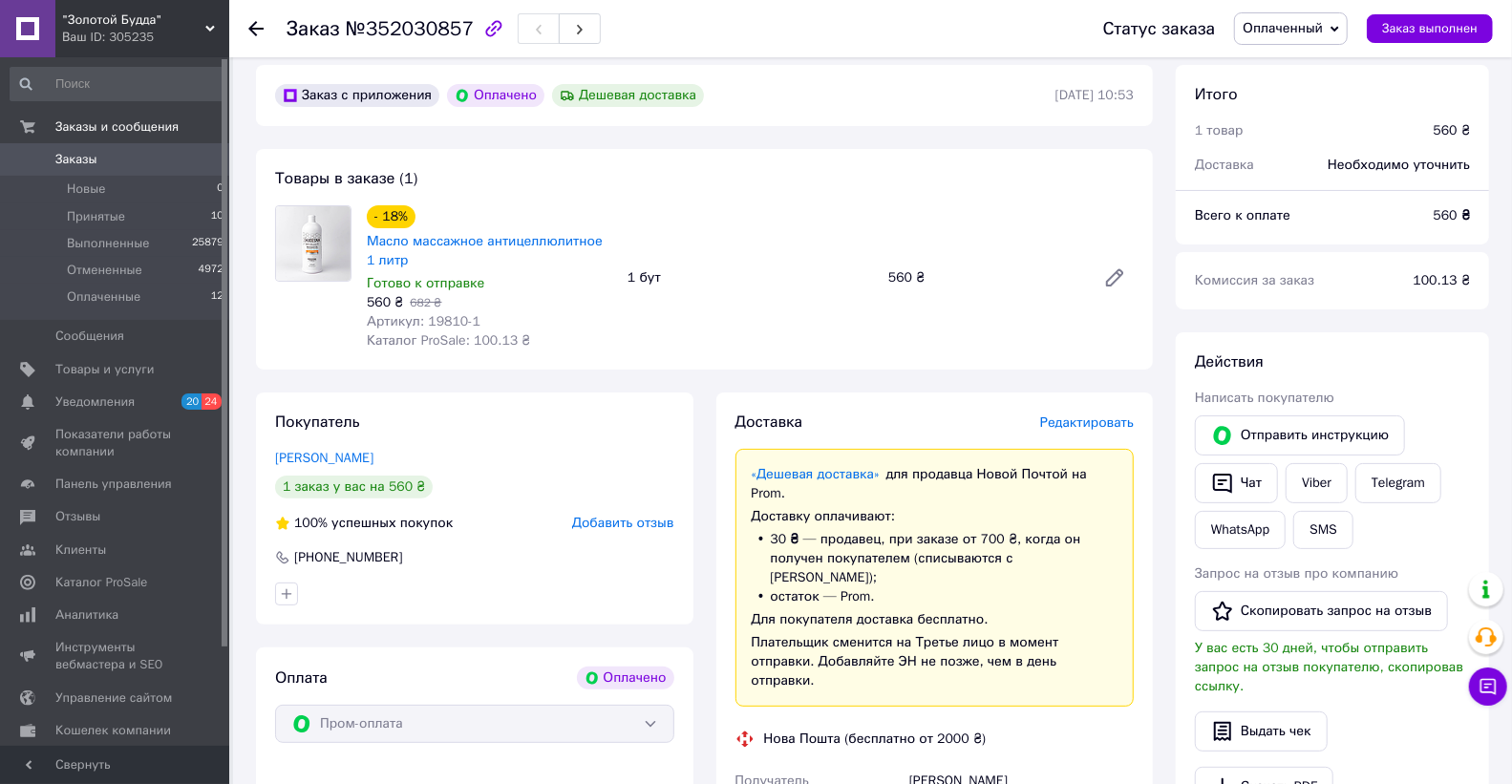 scroll, scrollTop: 2, scrollLeft: 0, axis: vertical 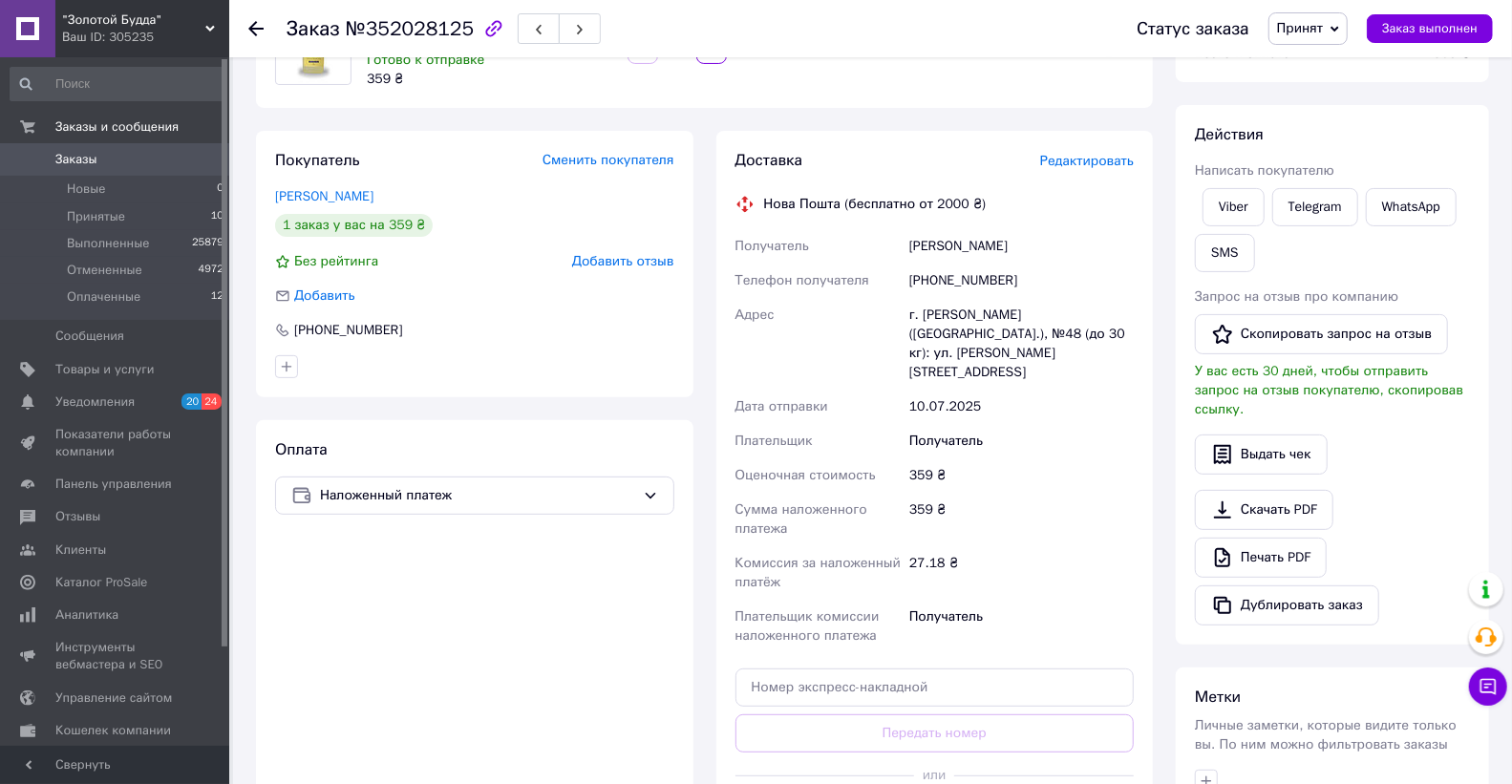 click on "Редактировать" at bounding box center [1087, 160] 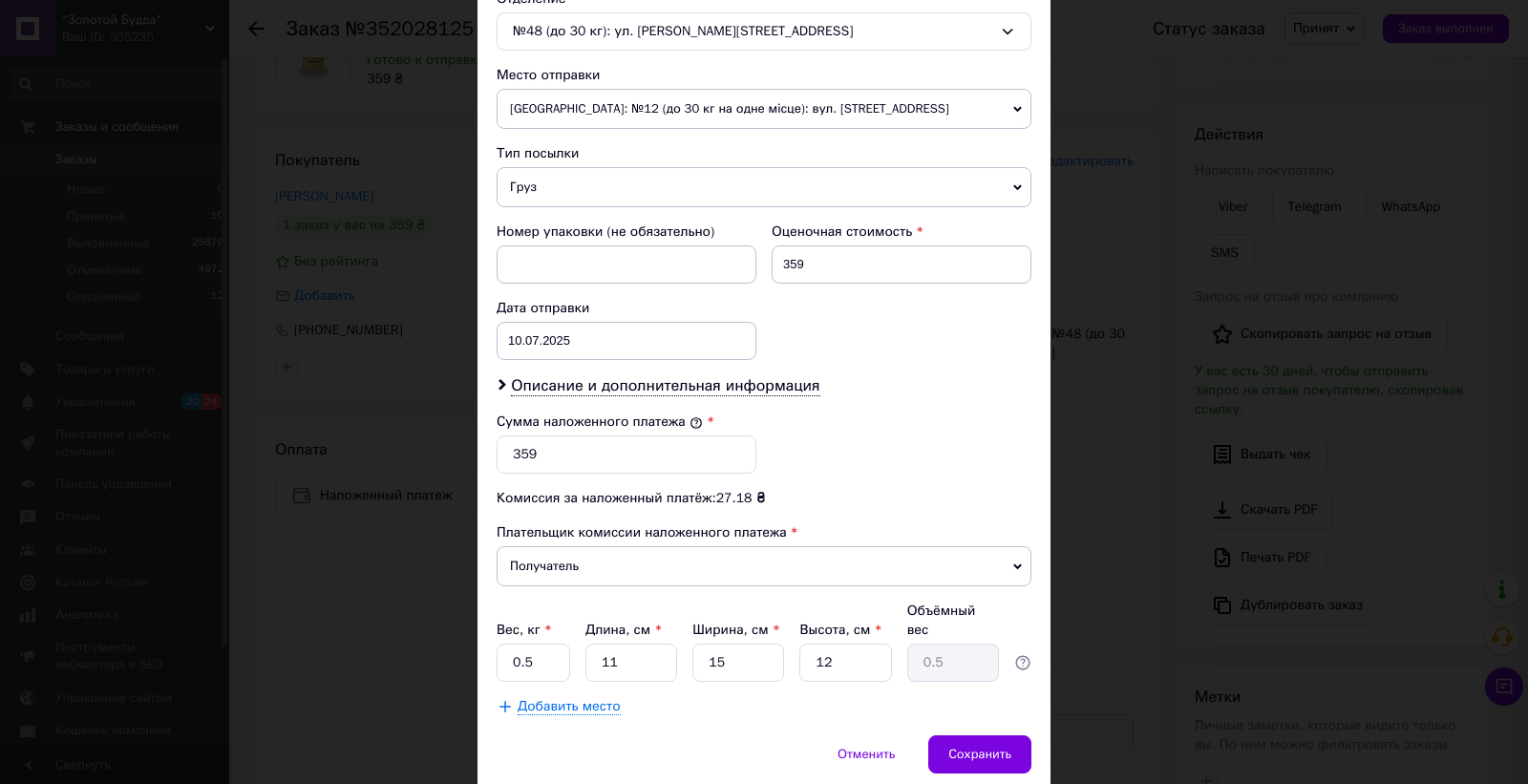 scroll, scrollTop: 636, scrollLeft: 0, axis: vertical 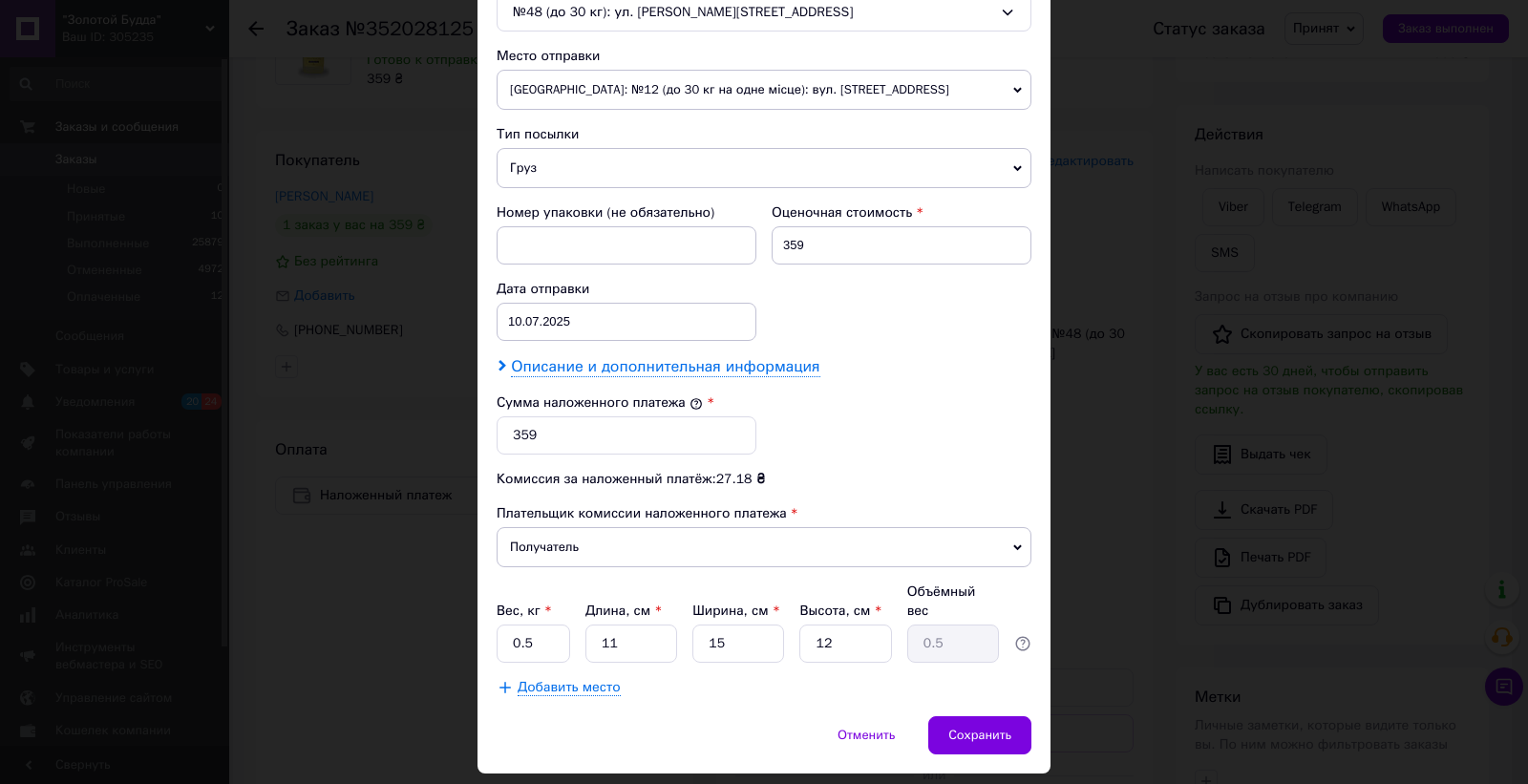 click on "Описание и дополнительная информация" at bounding box center (665, 367) 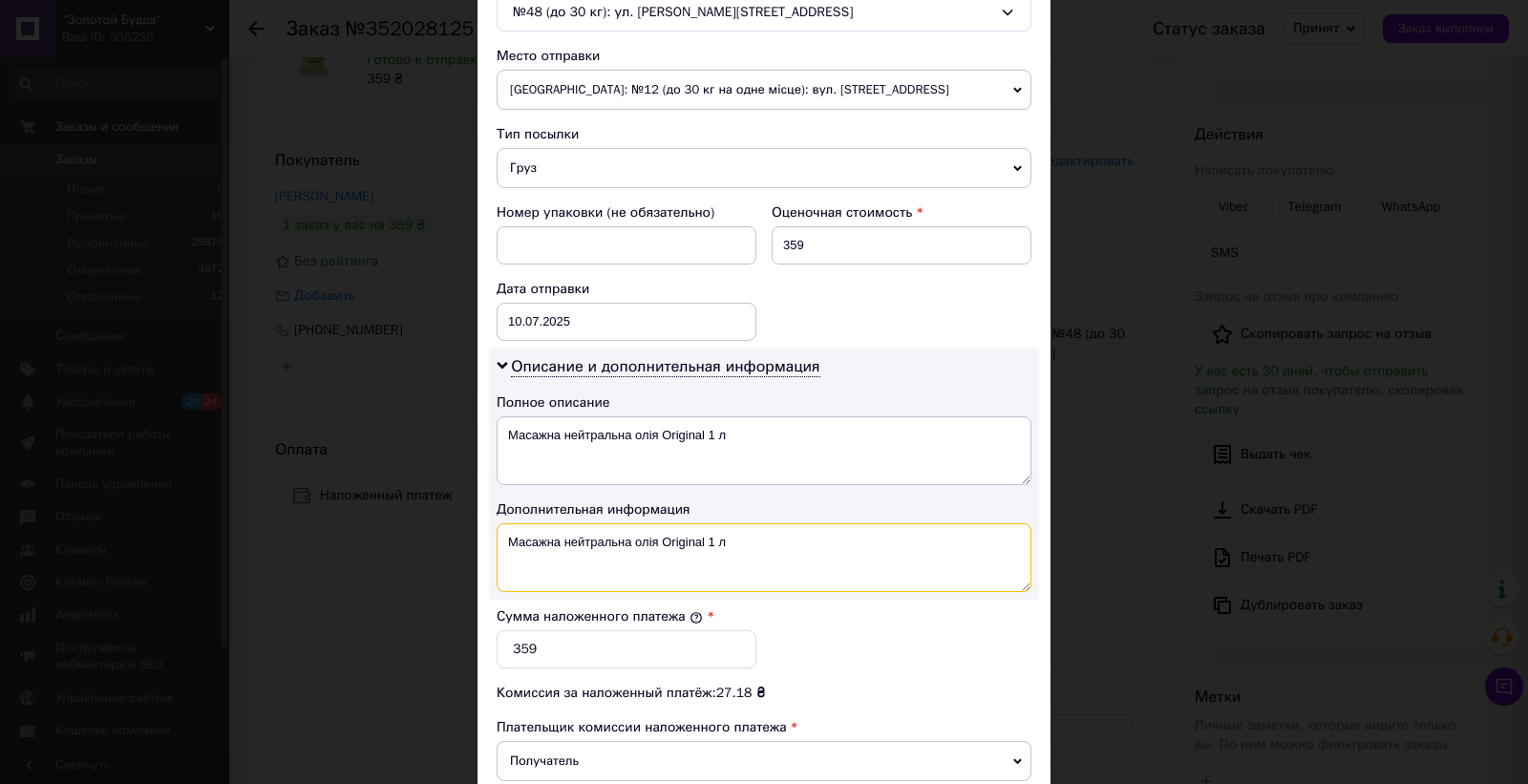 click on "Масажна нейтральна олія Original 1 л" at bounding box center (764, 558) 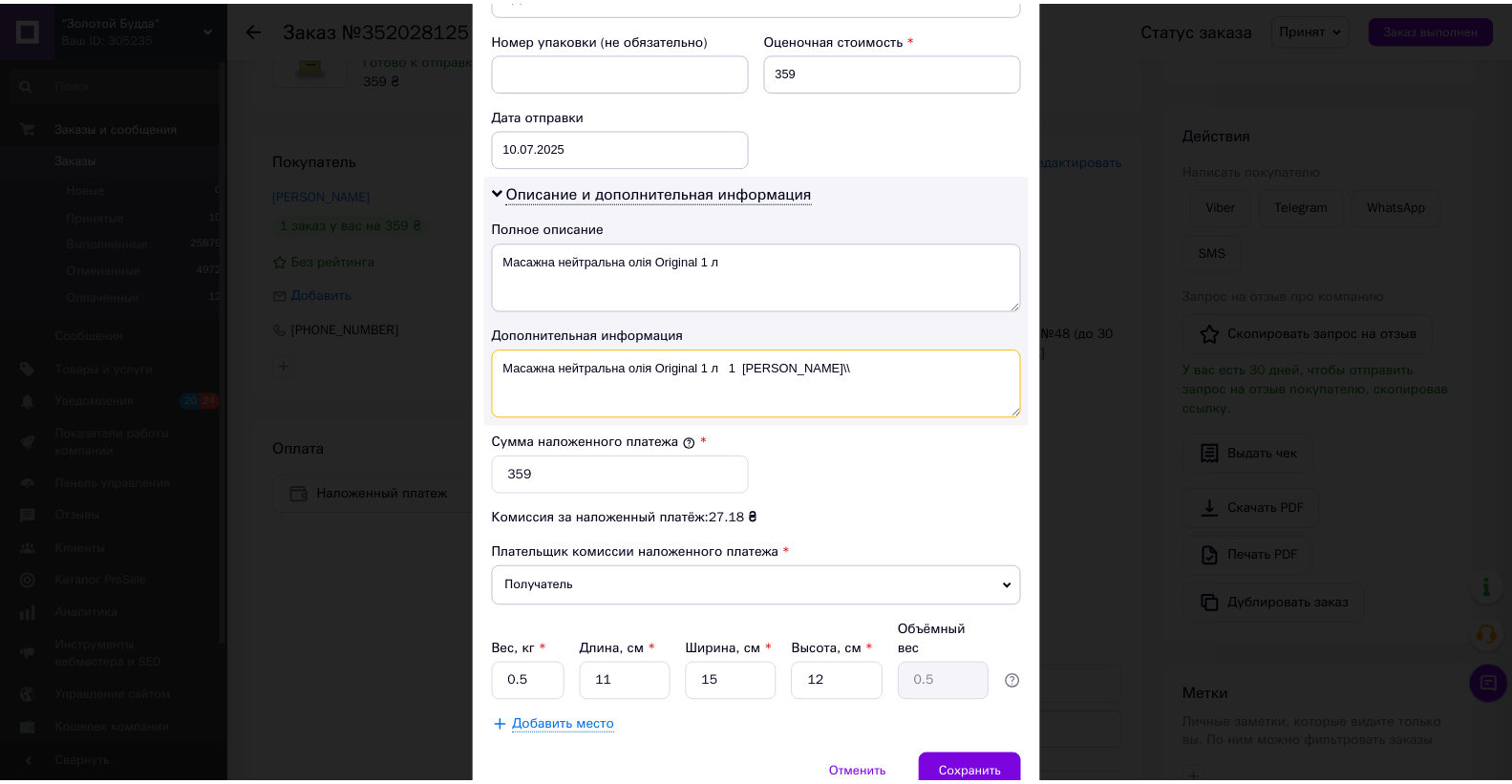 scroll, scrollTop: 890, scrollLeft: 0, axis: vertical 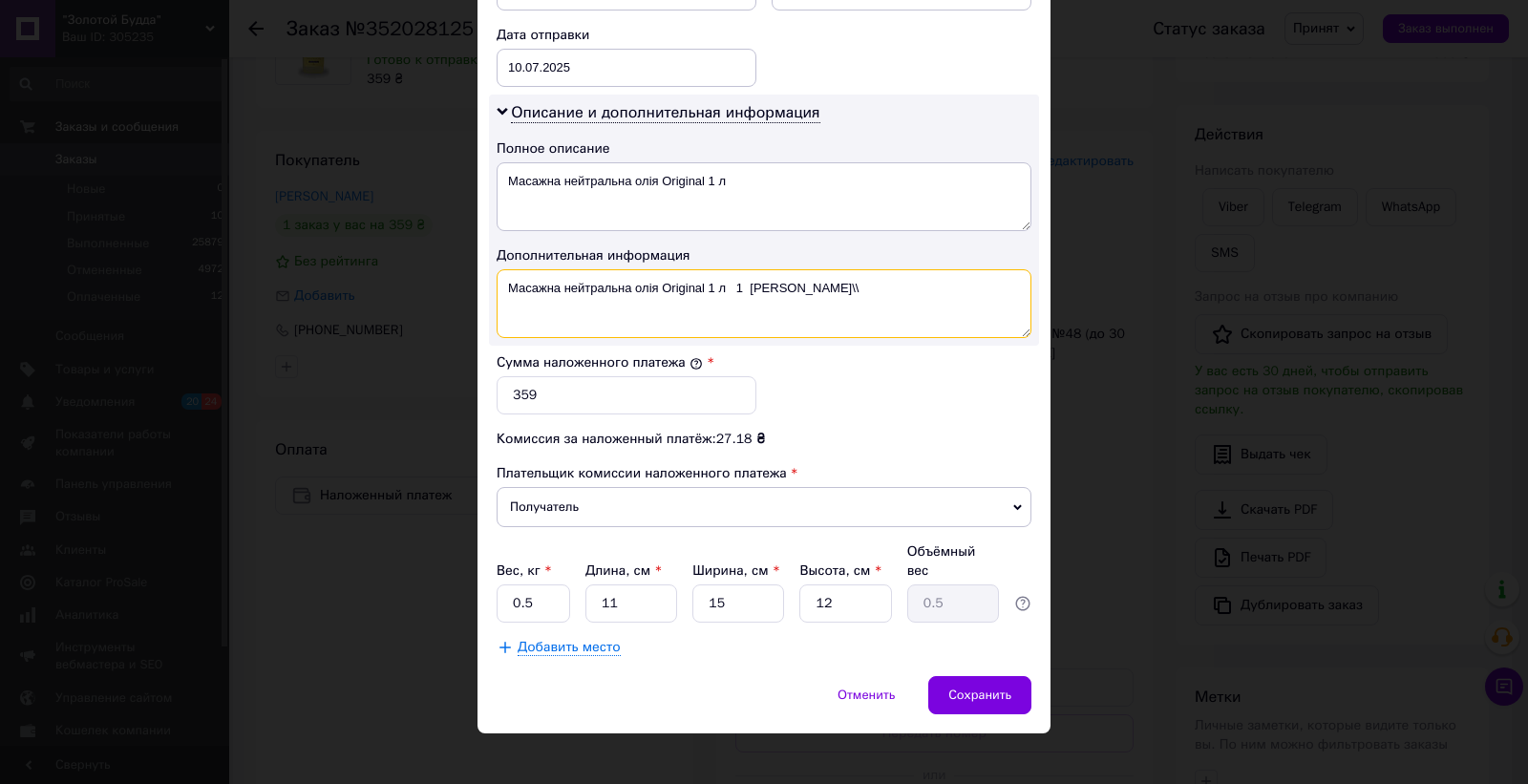 type on "Масажна нейтральна олія Original 1 л   1  бут\\" 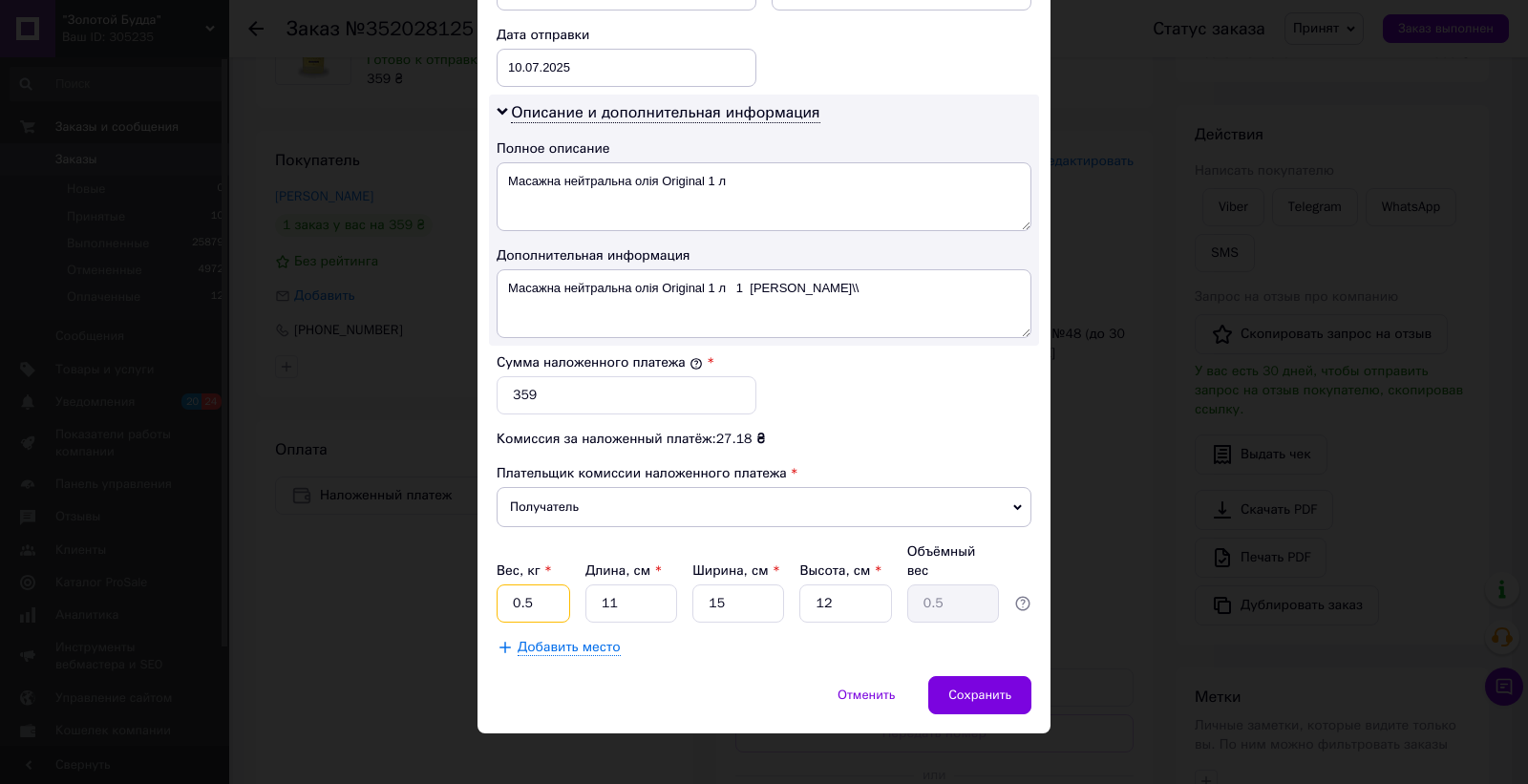 drag, startPoint x: 507, startPoint y: 583, endPoint x: 540, endPoint y: 595, distance: 35.1141 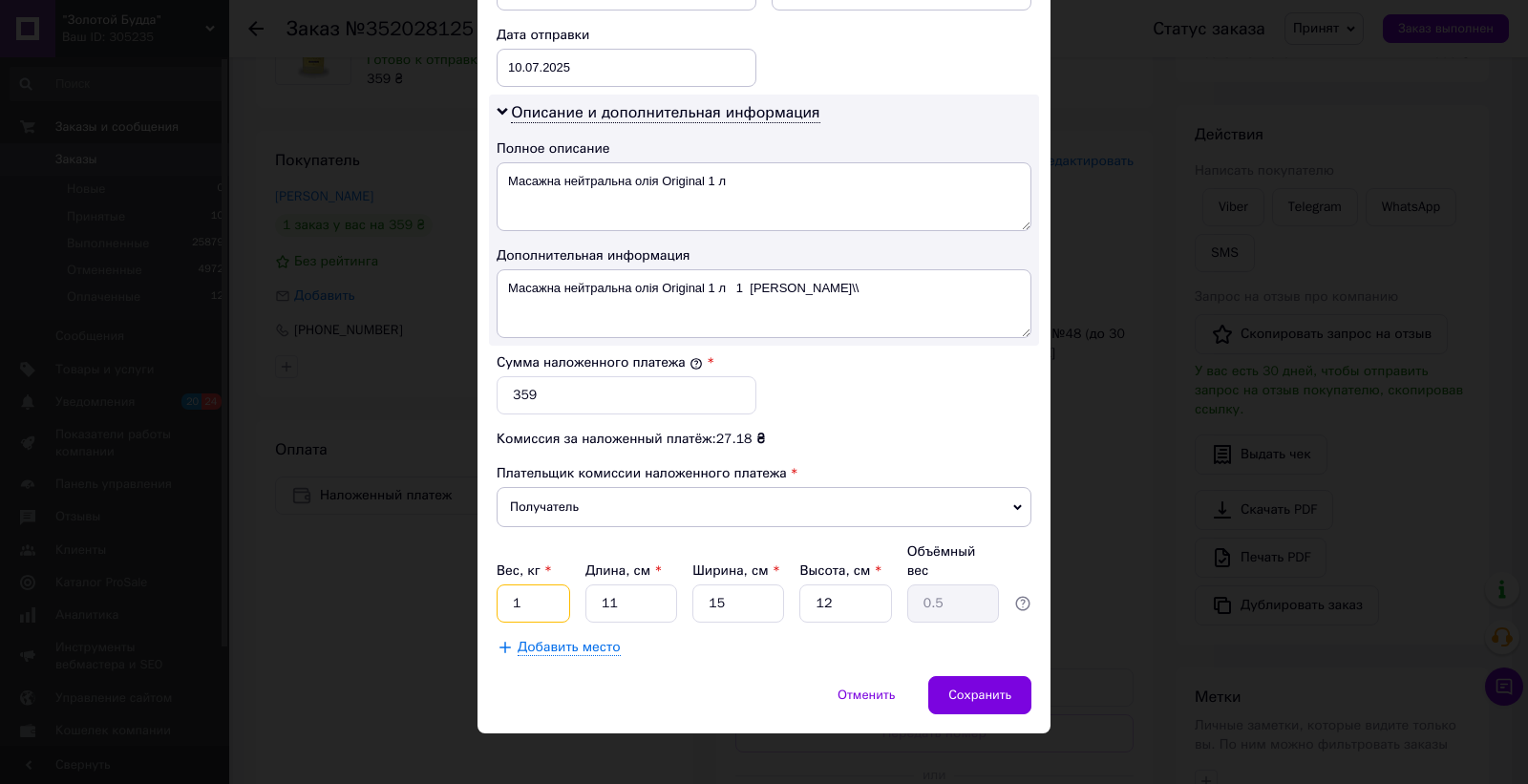 type on "1" 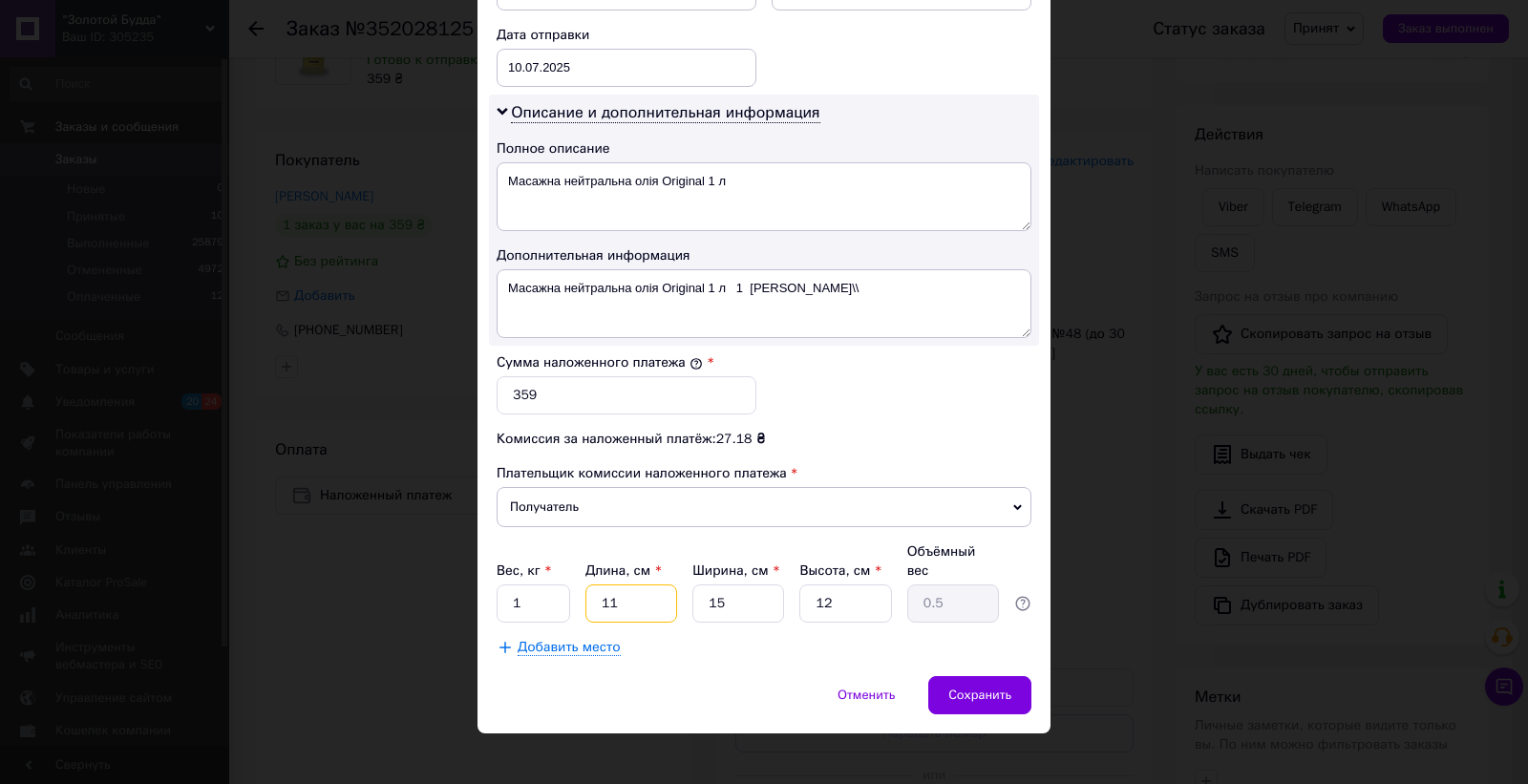 type on "2" 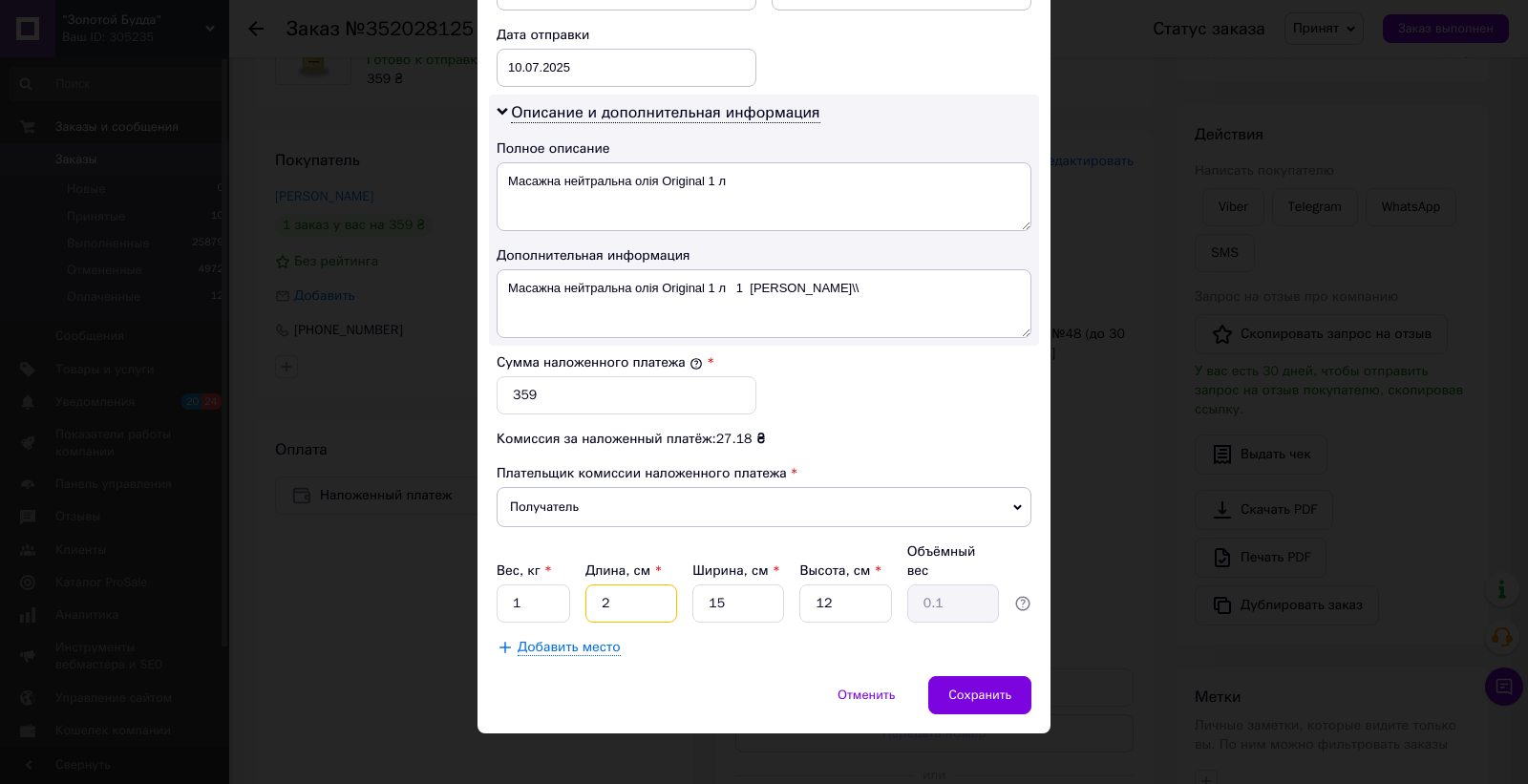 type on "24" 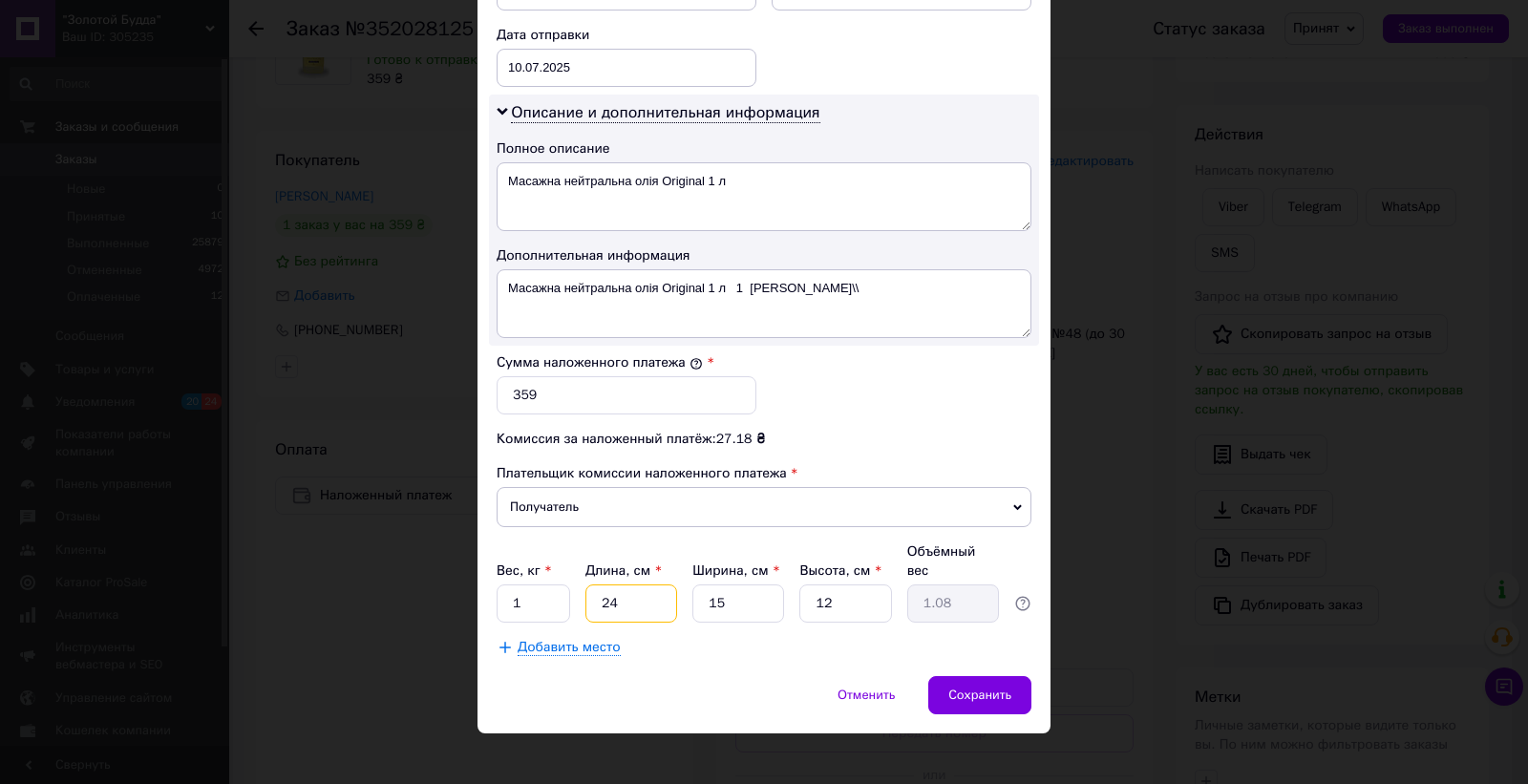 type on "24" 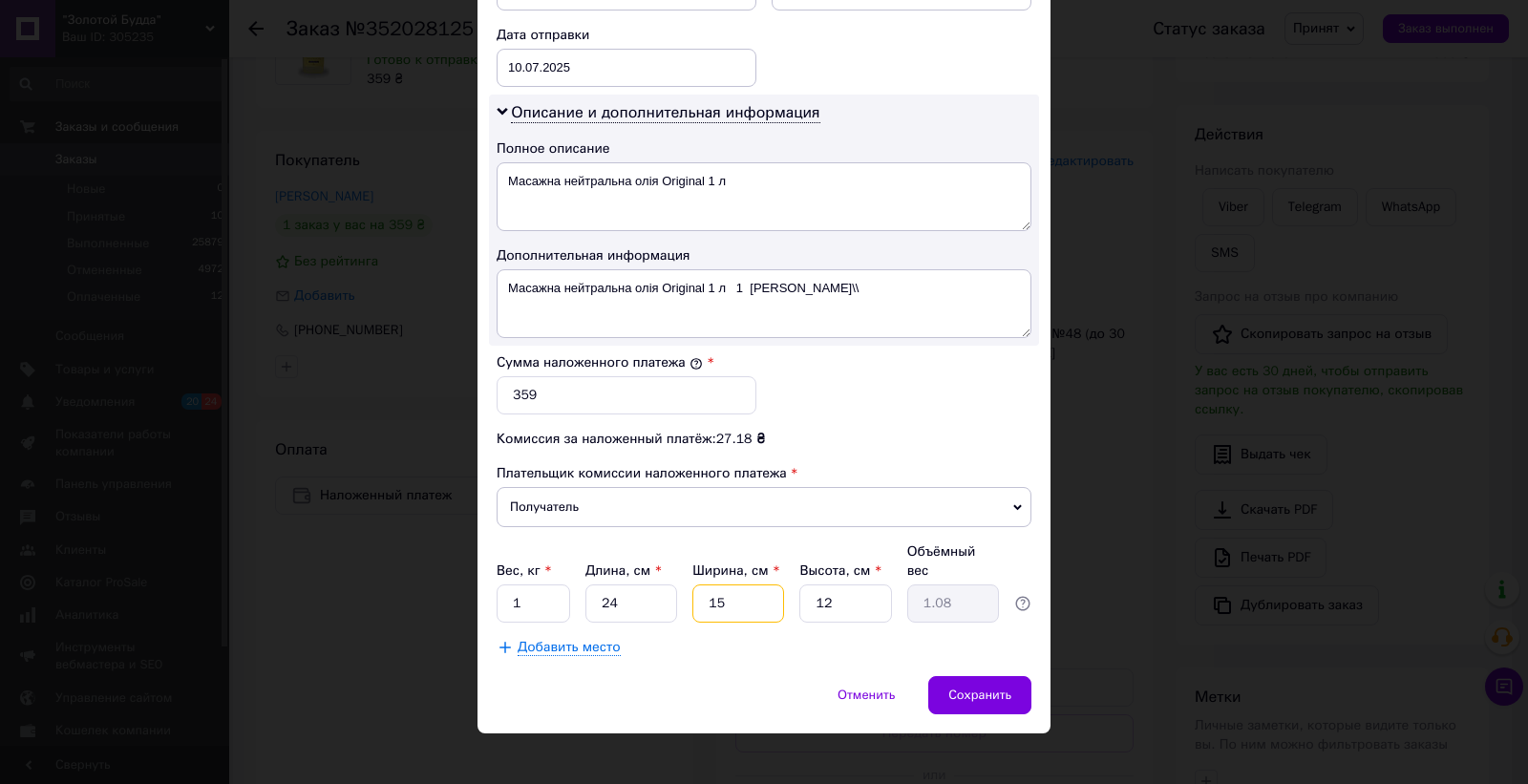 type on "1" 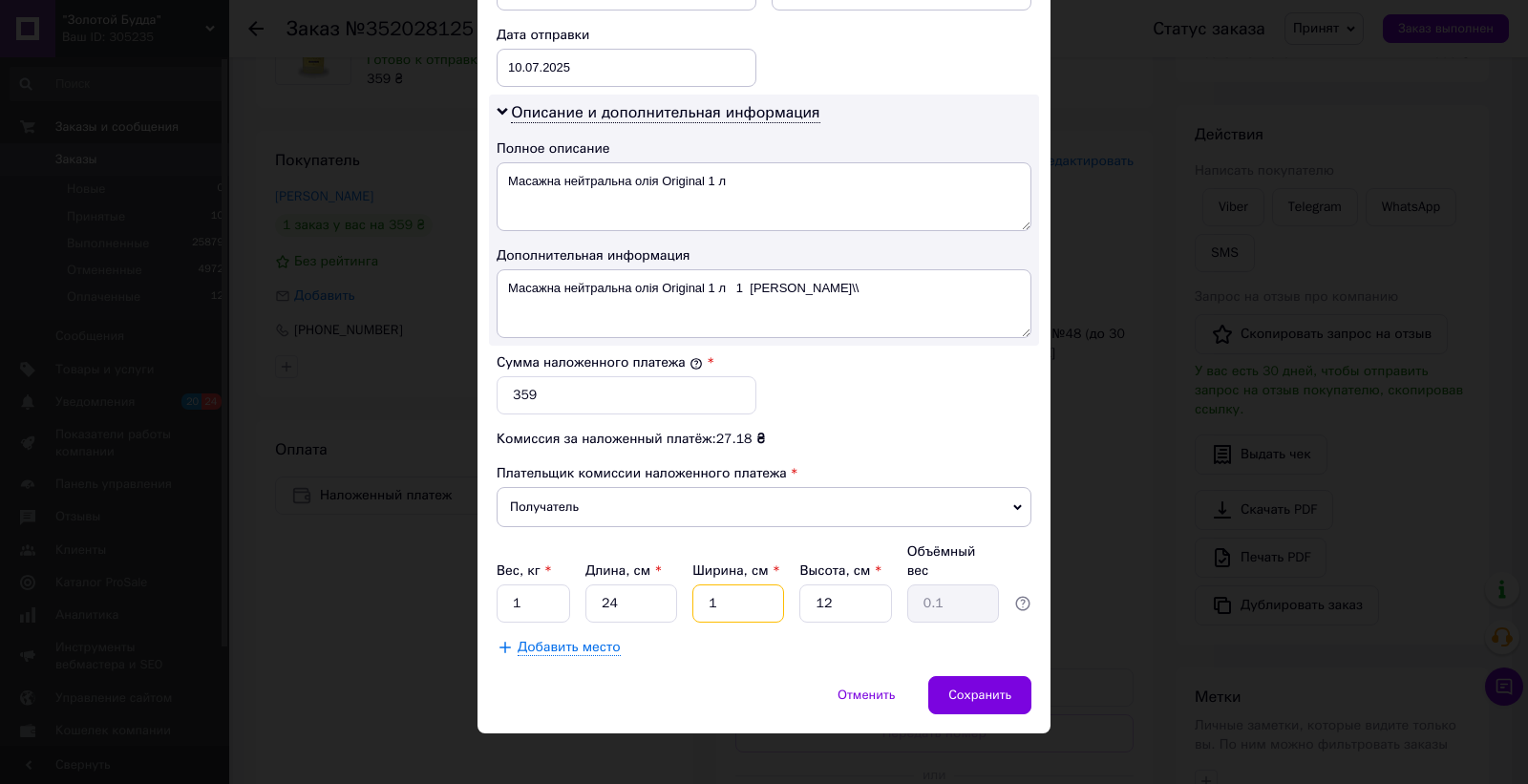 type on "16" 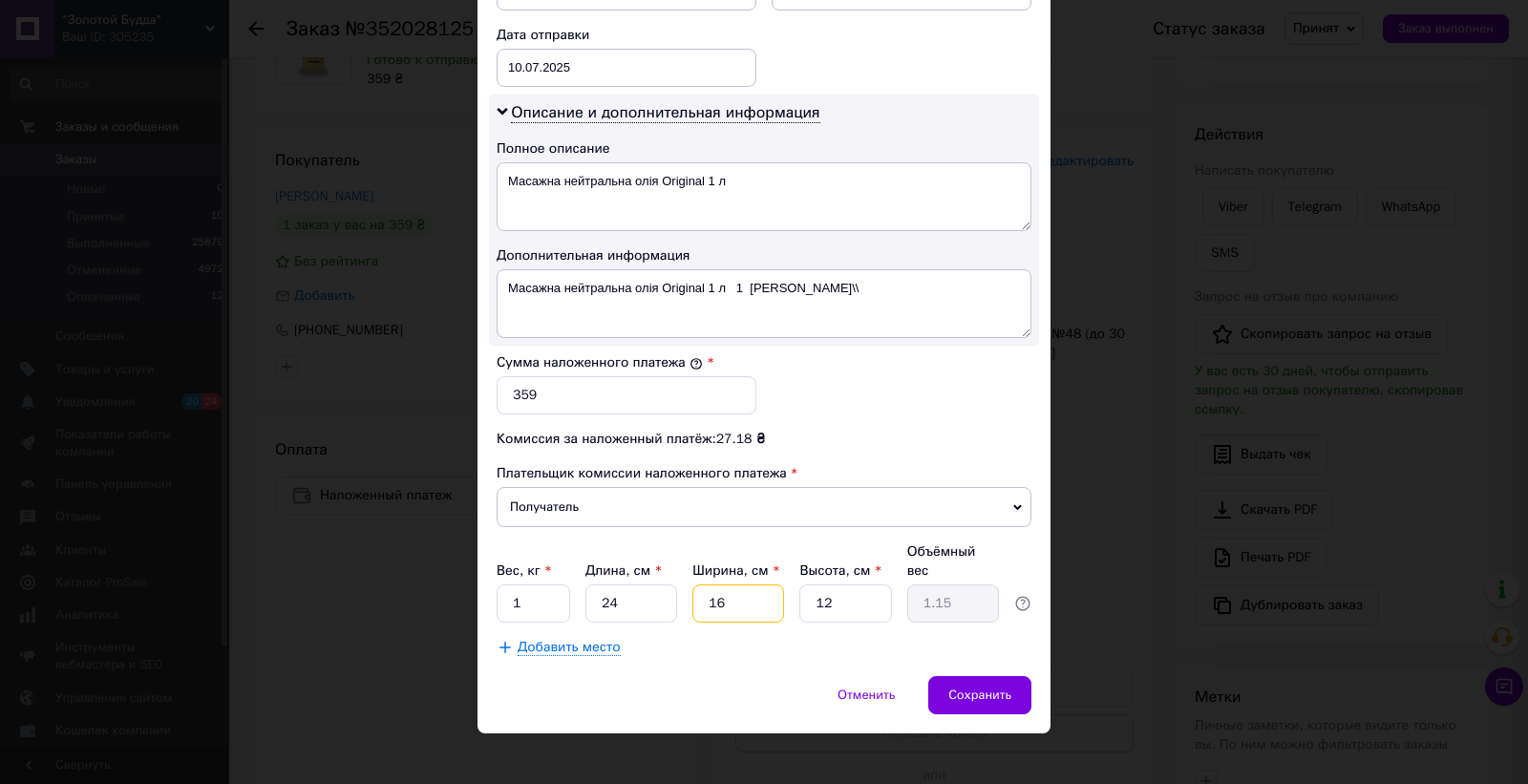 type on "16" 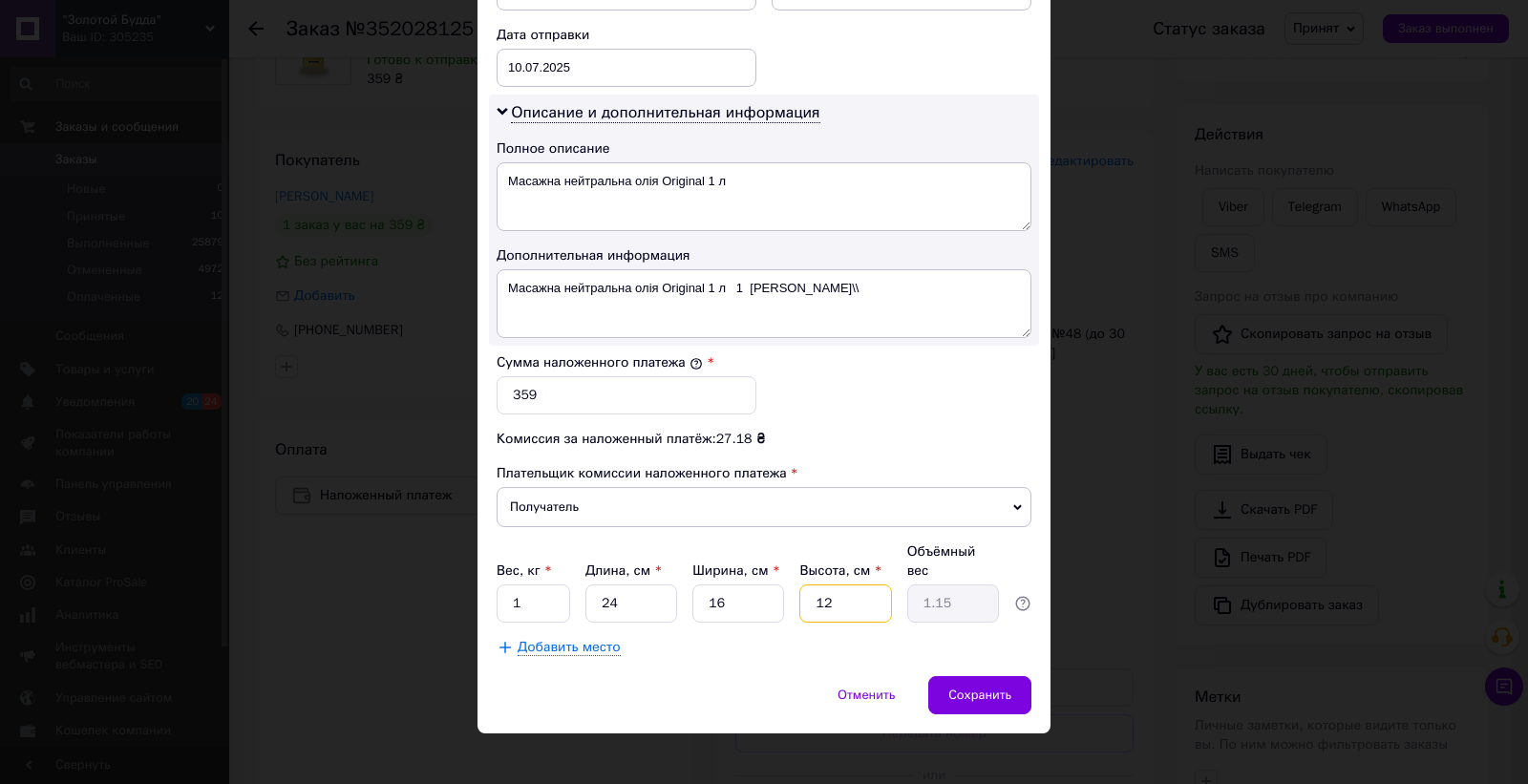 type on "1" 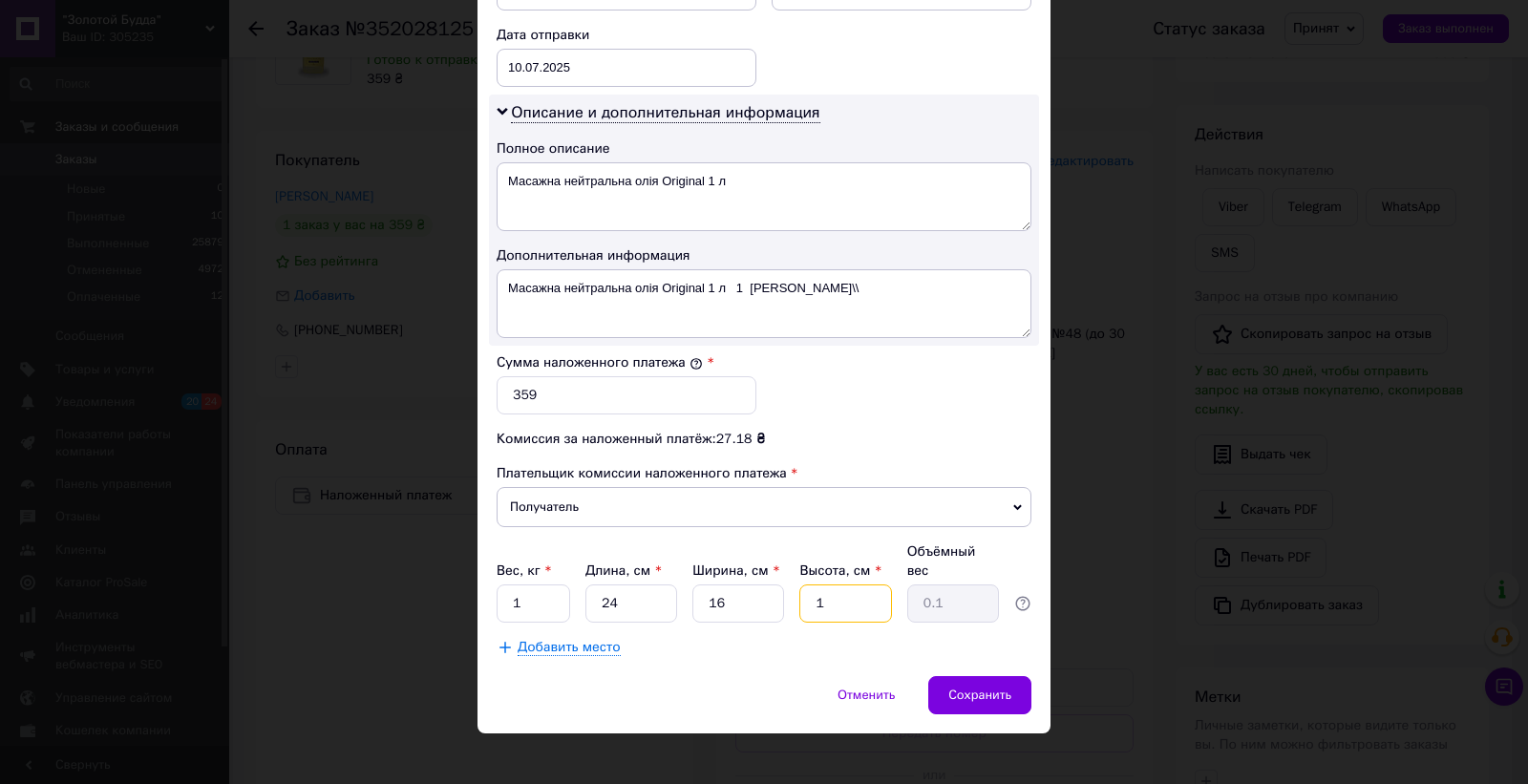 type on "10" 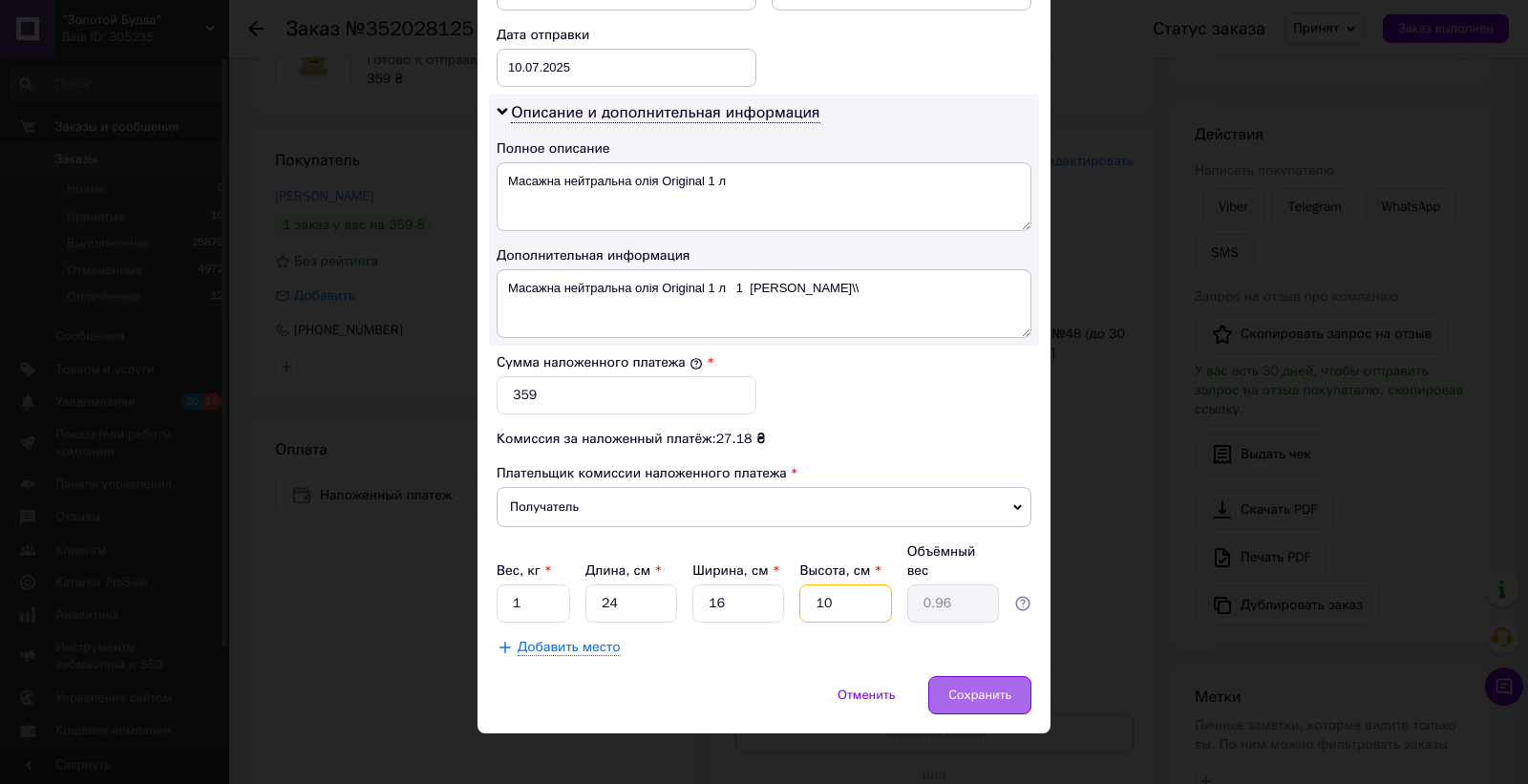 type on "10" 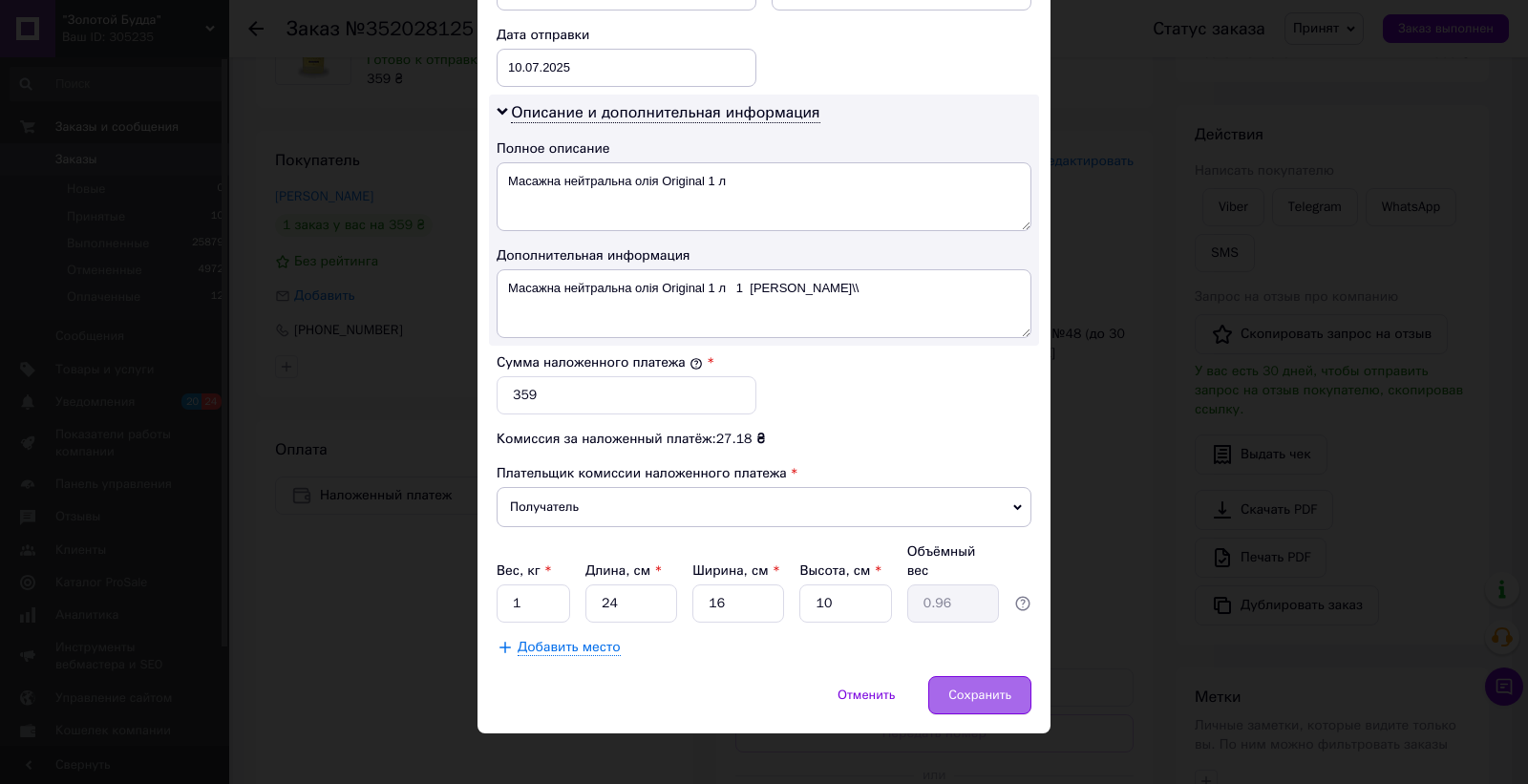click on "Сохранить" at bounding box center [980, 695] 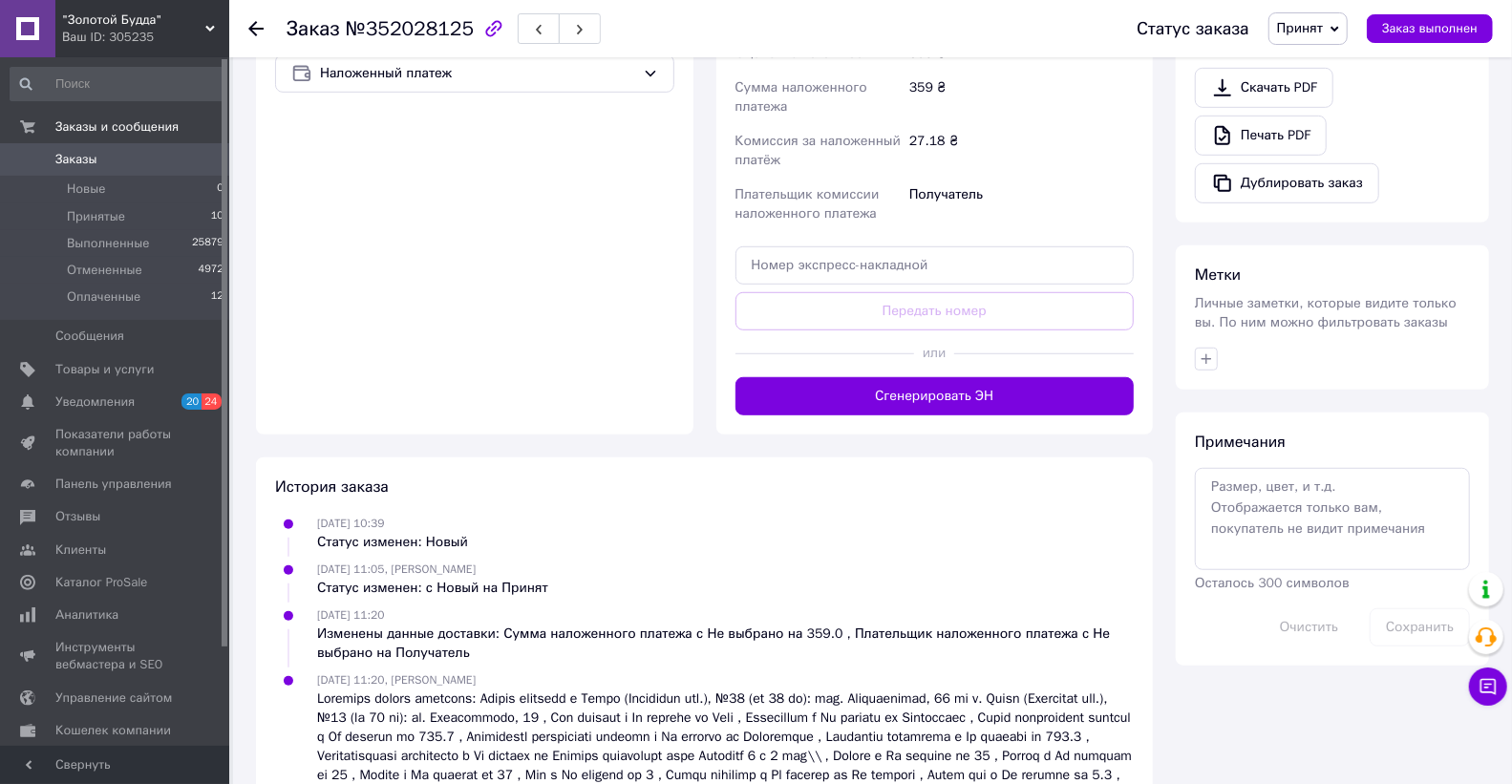 scroll, scrollTop: 636, scrollLeft: 0, axis: vertical 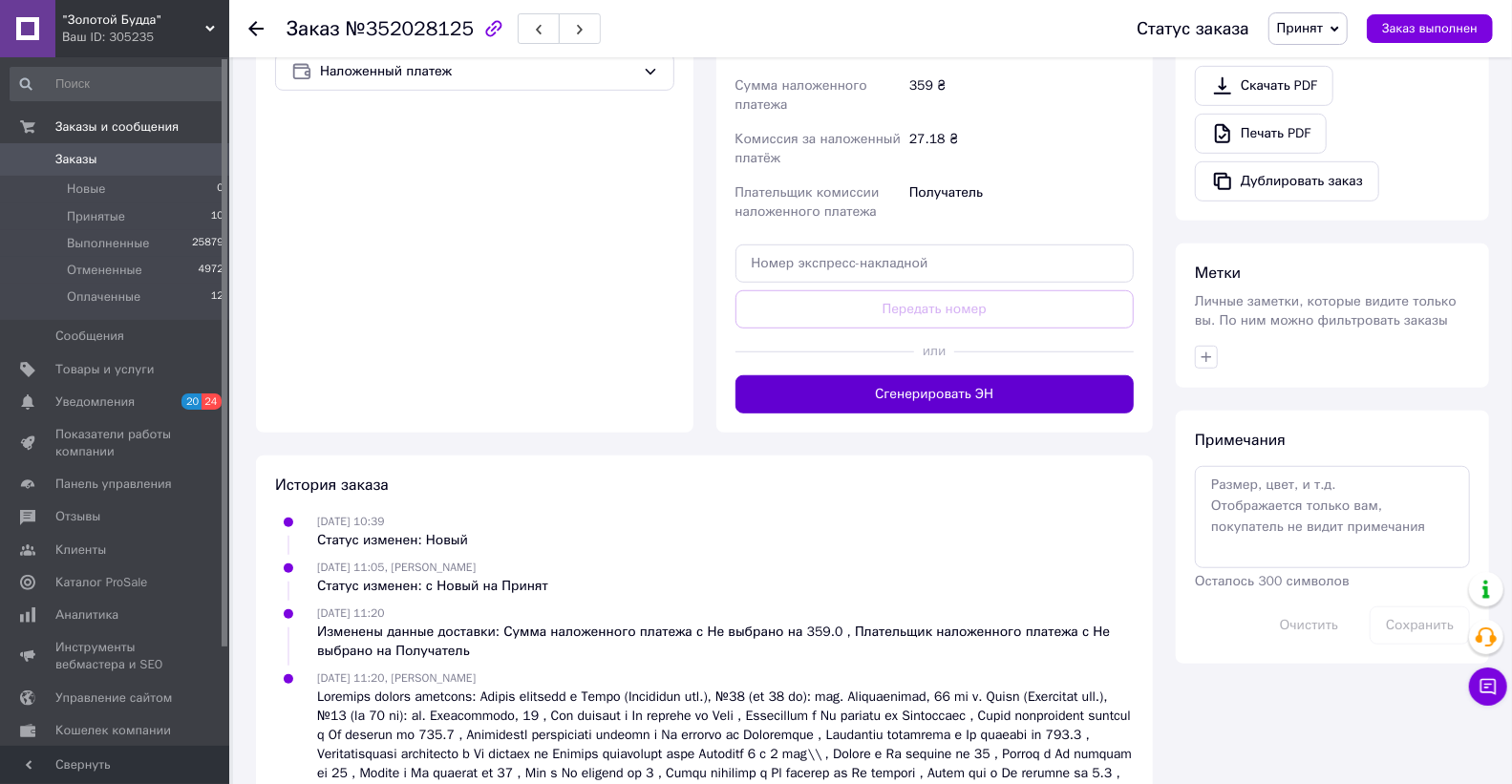 click on "Сгенерировать ЭН" at bounding box center [935, 394] 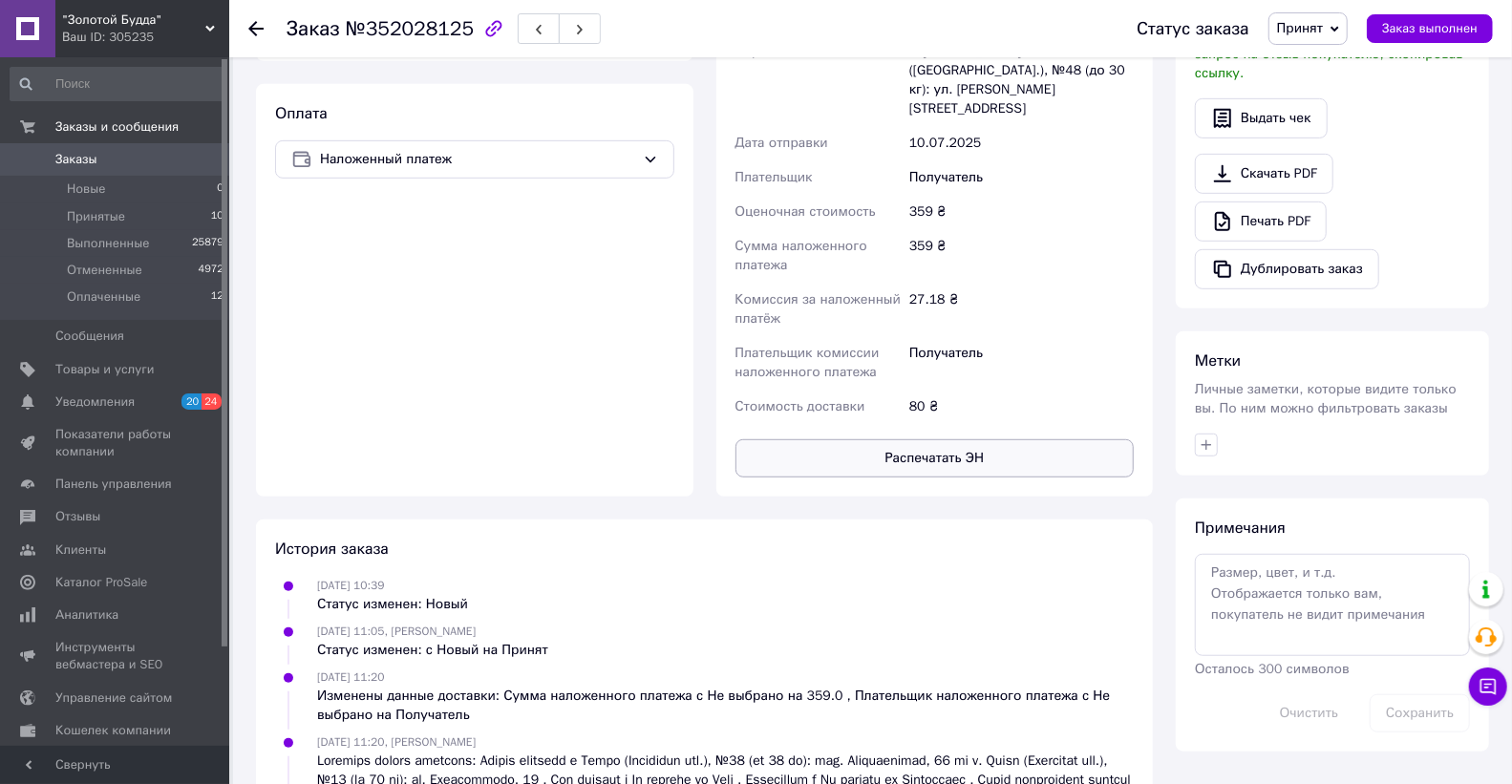 scroll, scrollTop: 424, scrollLeft: 0, axis: vertical 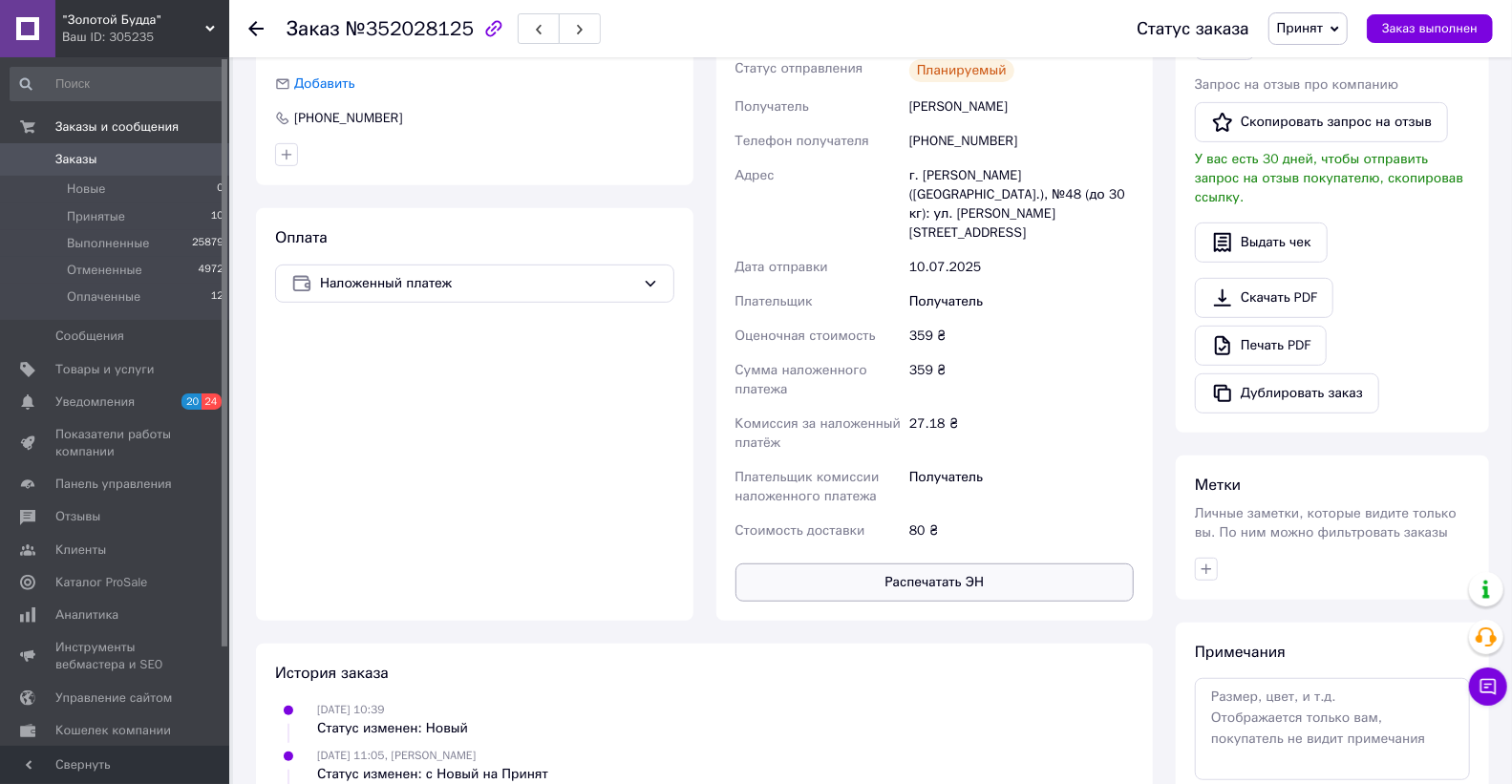 click on "Распечатать ЭН" at bounding box center [935, 583] 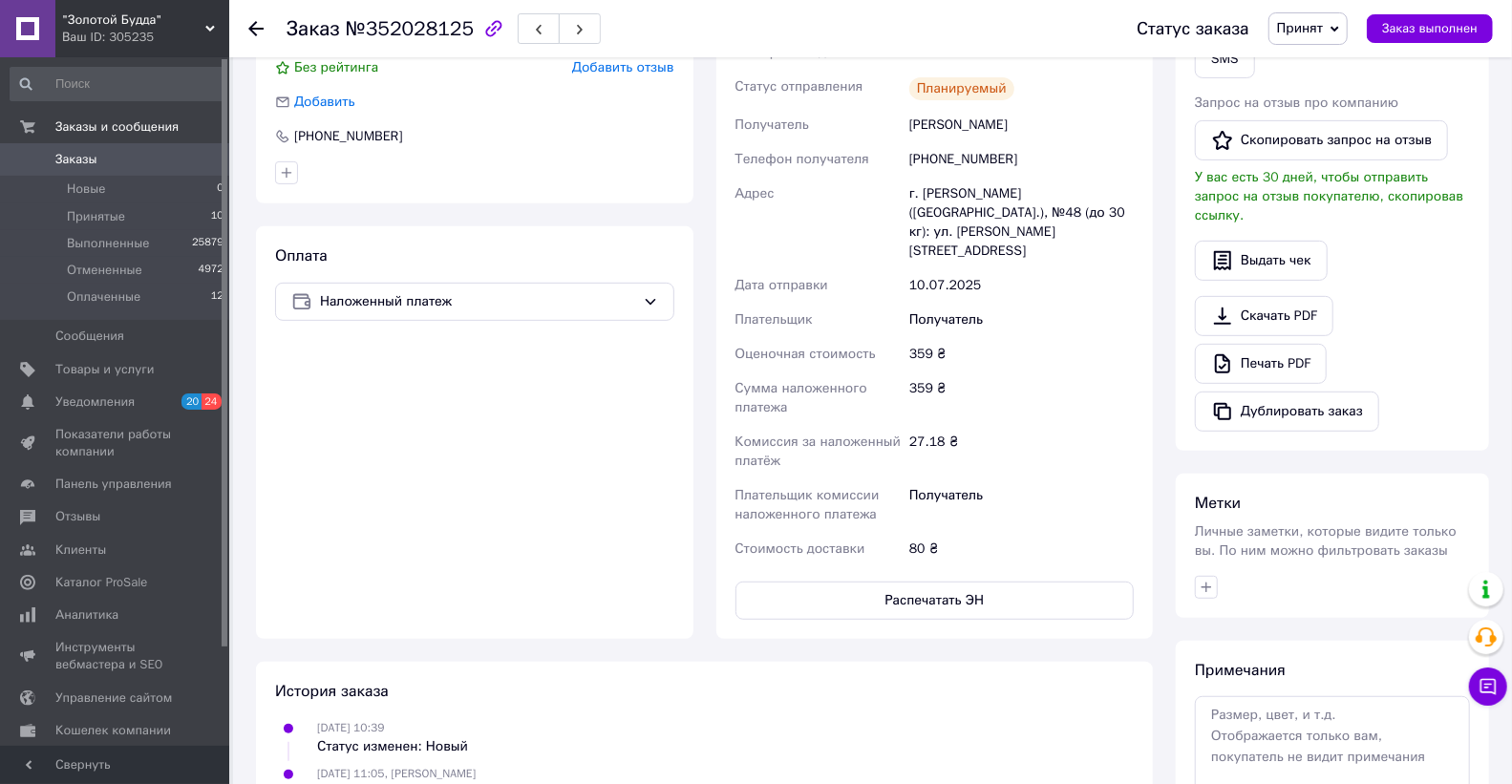 scroll, scrollTop: 0, scrollLeft: 0, axis: both 